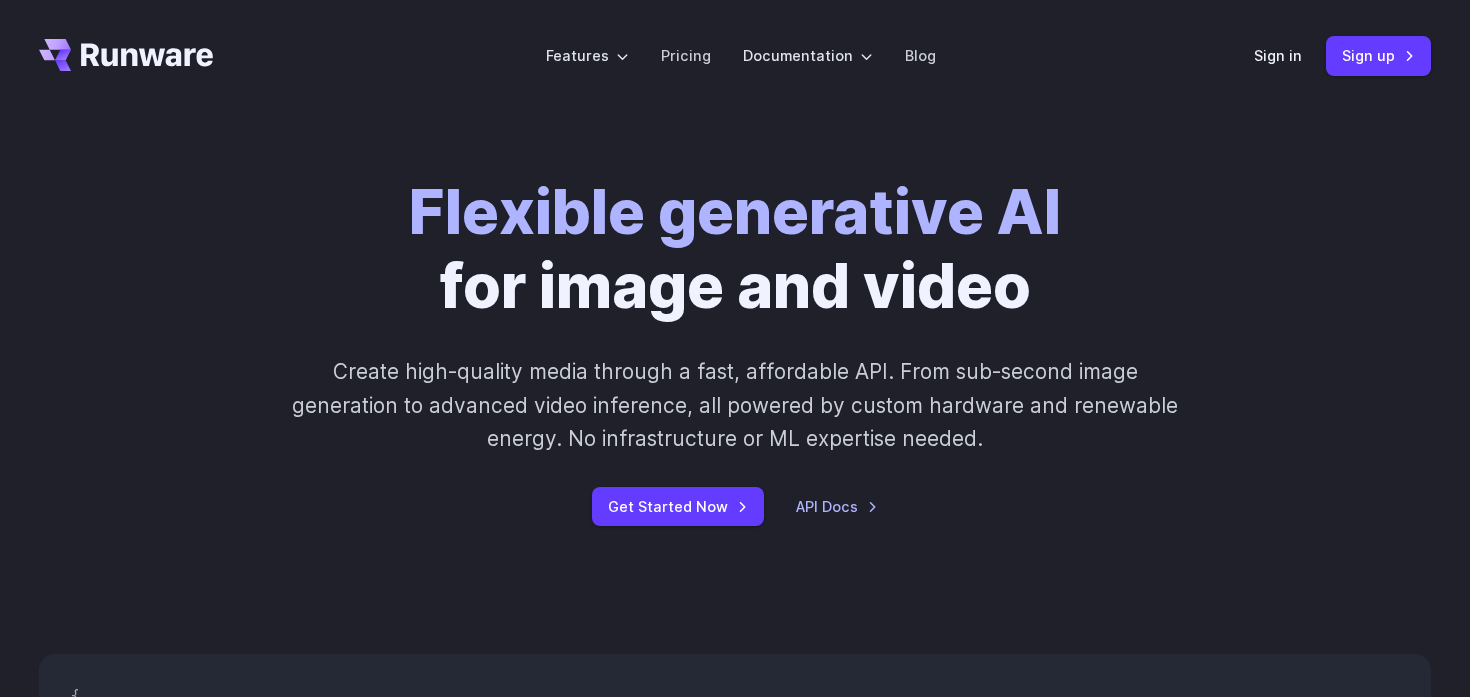 scroll, scrollTop: 0, scrollLeft: 0, axis: both 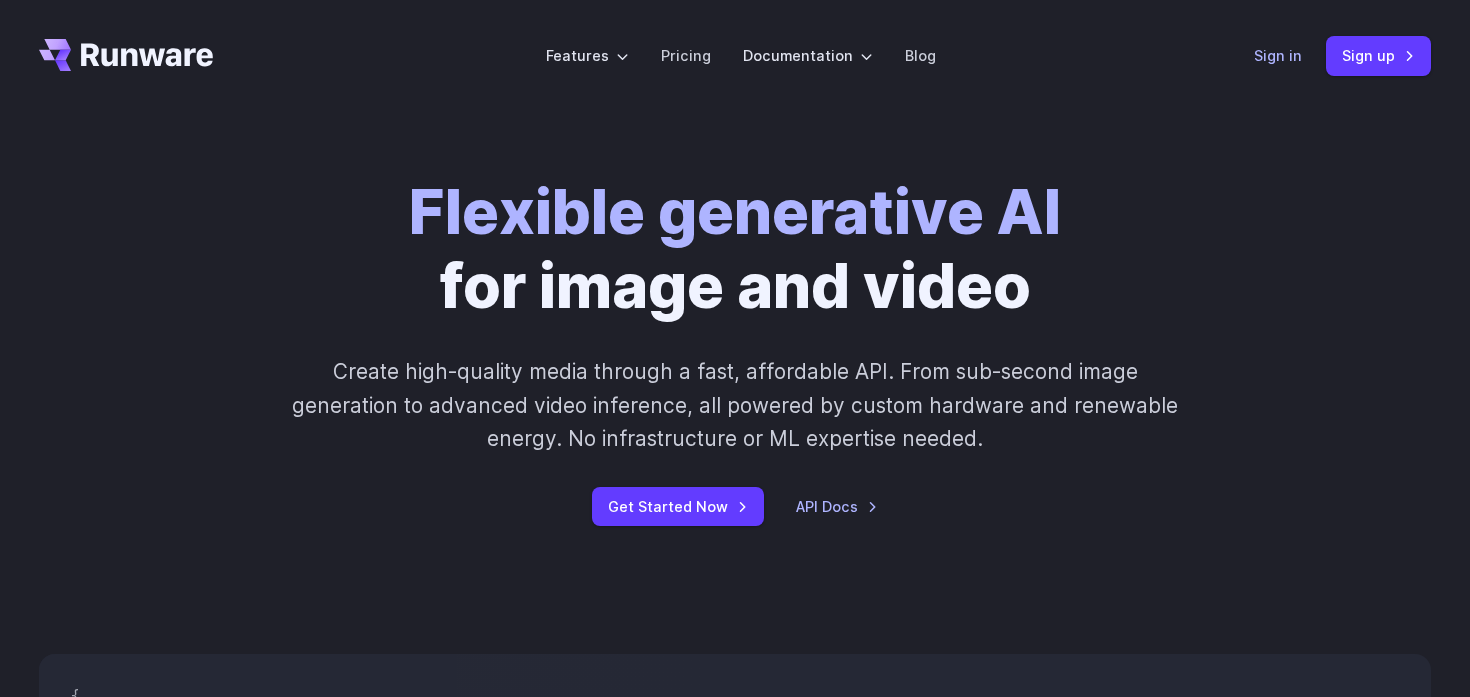 click on "Sign in" at bounding box center [1278, 55] 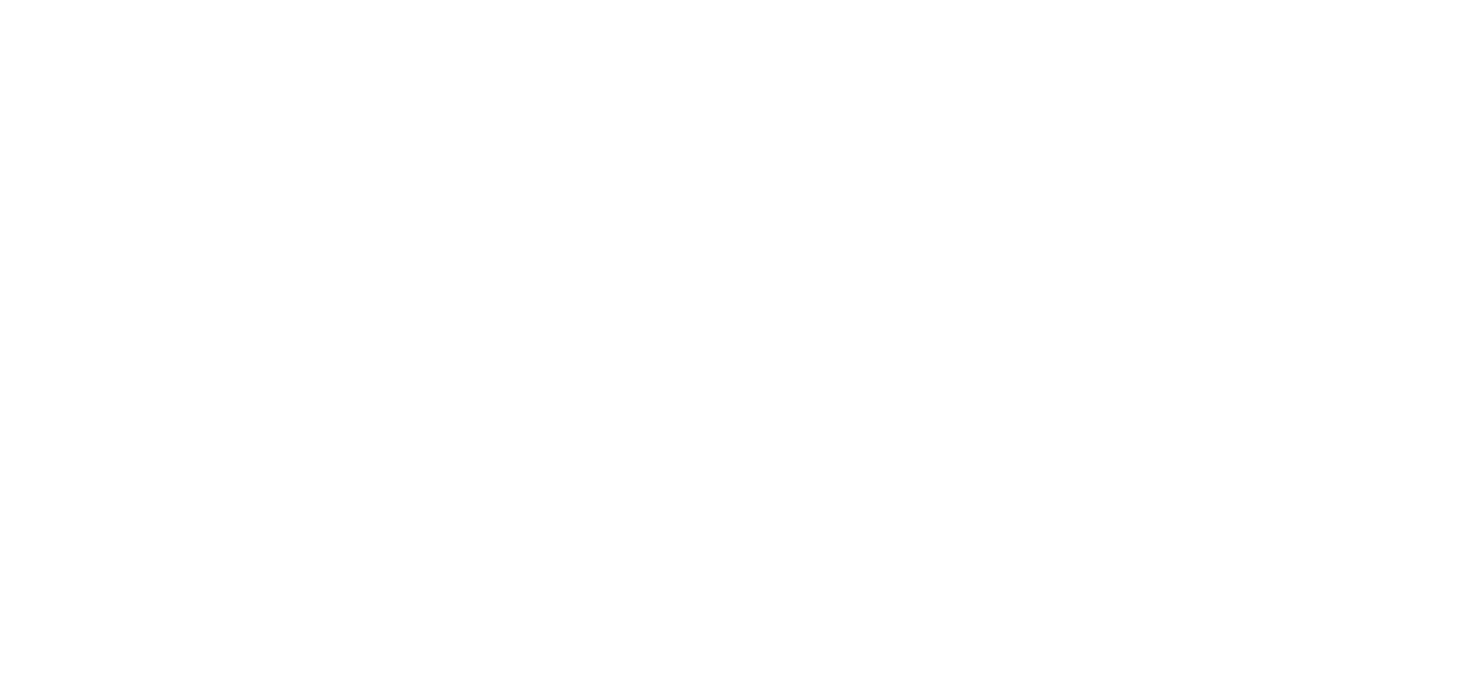 scroll, scrollTop: 0, scrollLeft: 0, axis: both 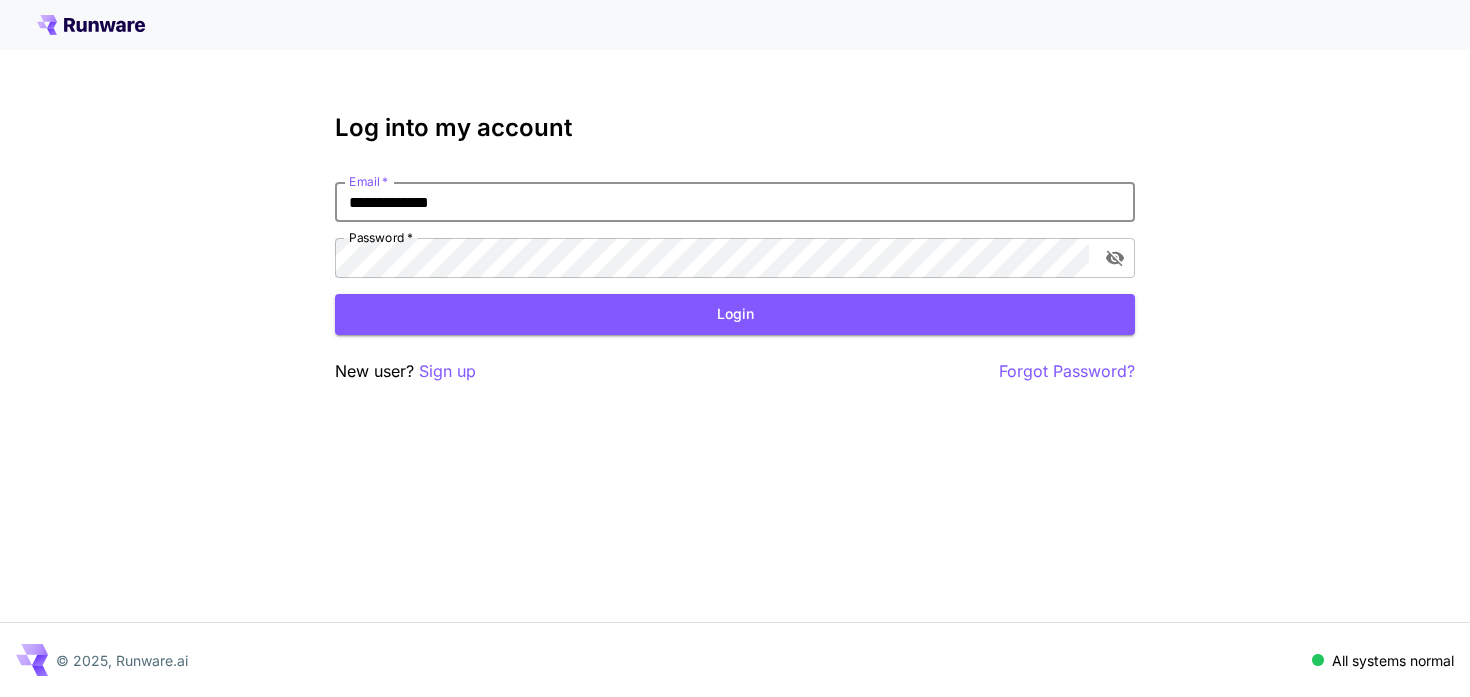 type on "**********" 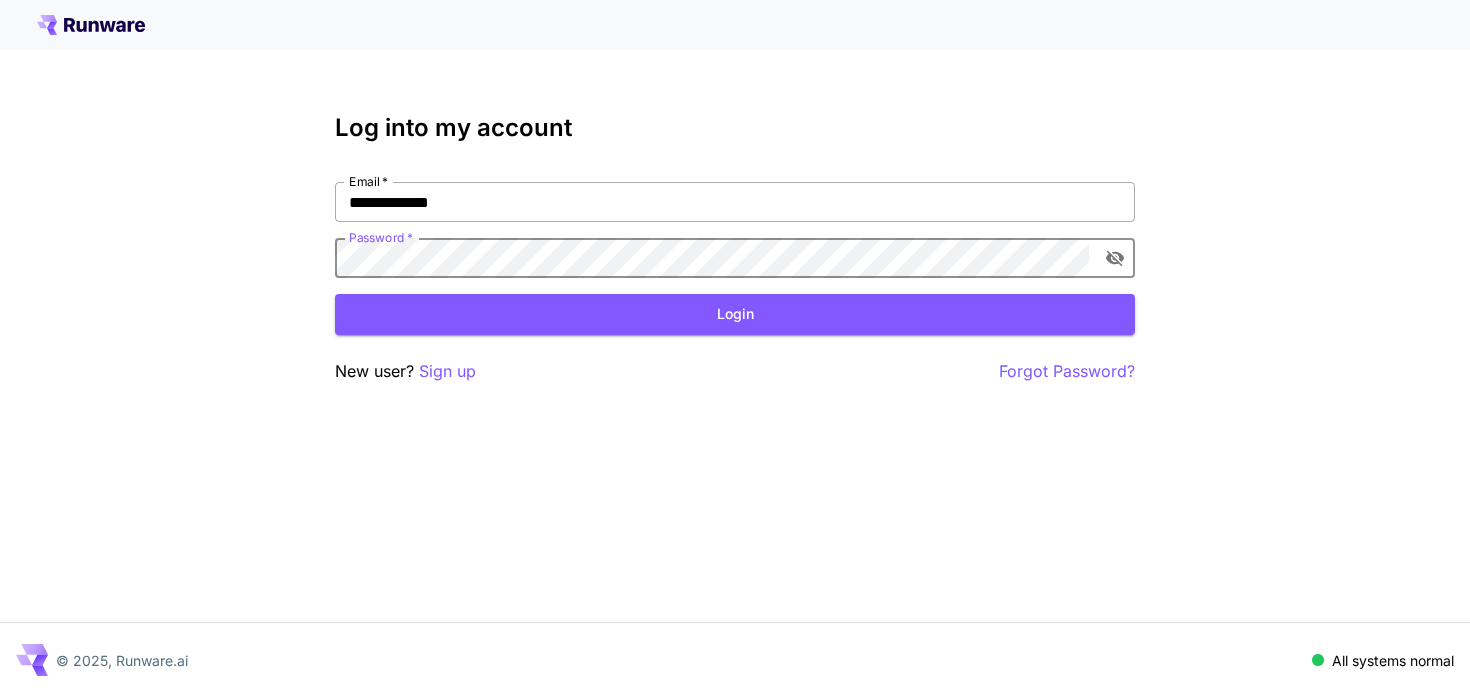 click on "Login" at bounding box center [735, 314] 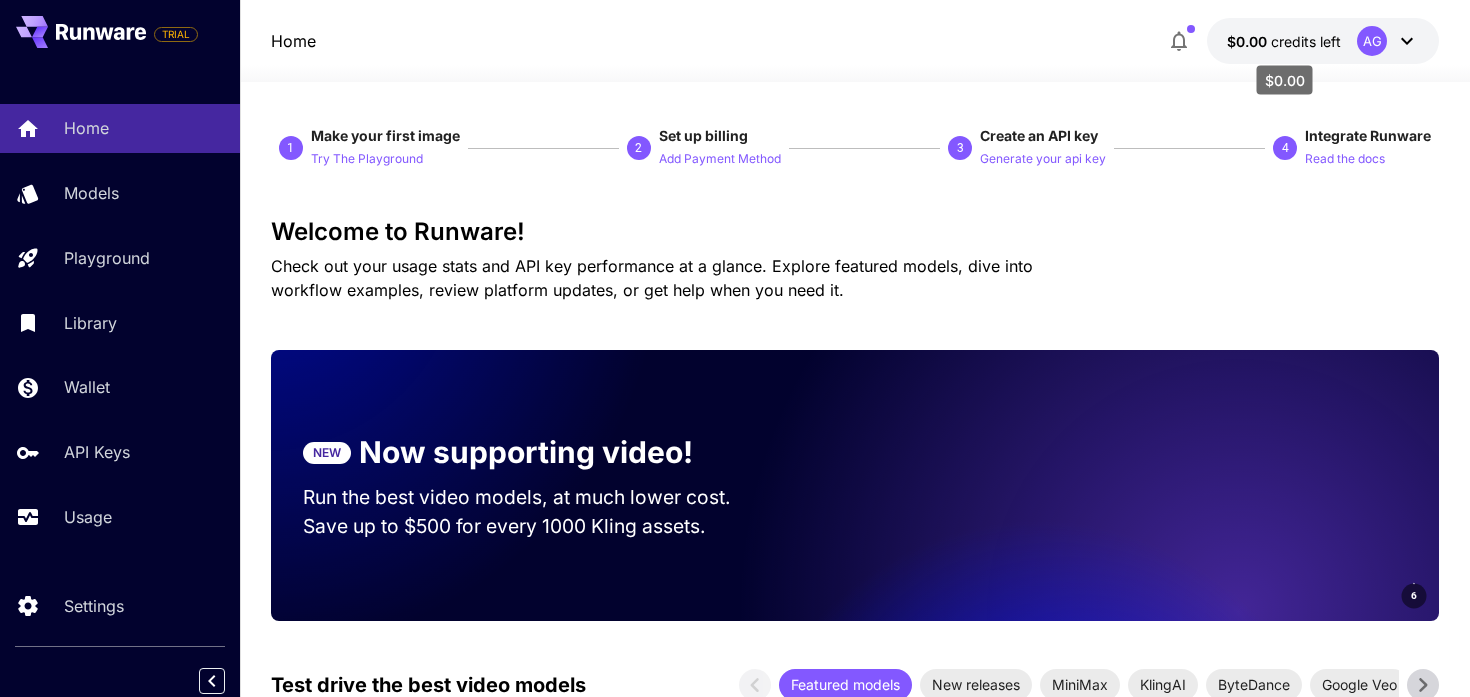 click on "credits left" at bounding box center [1306, 41] 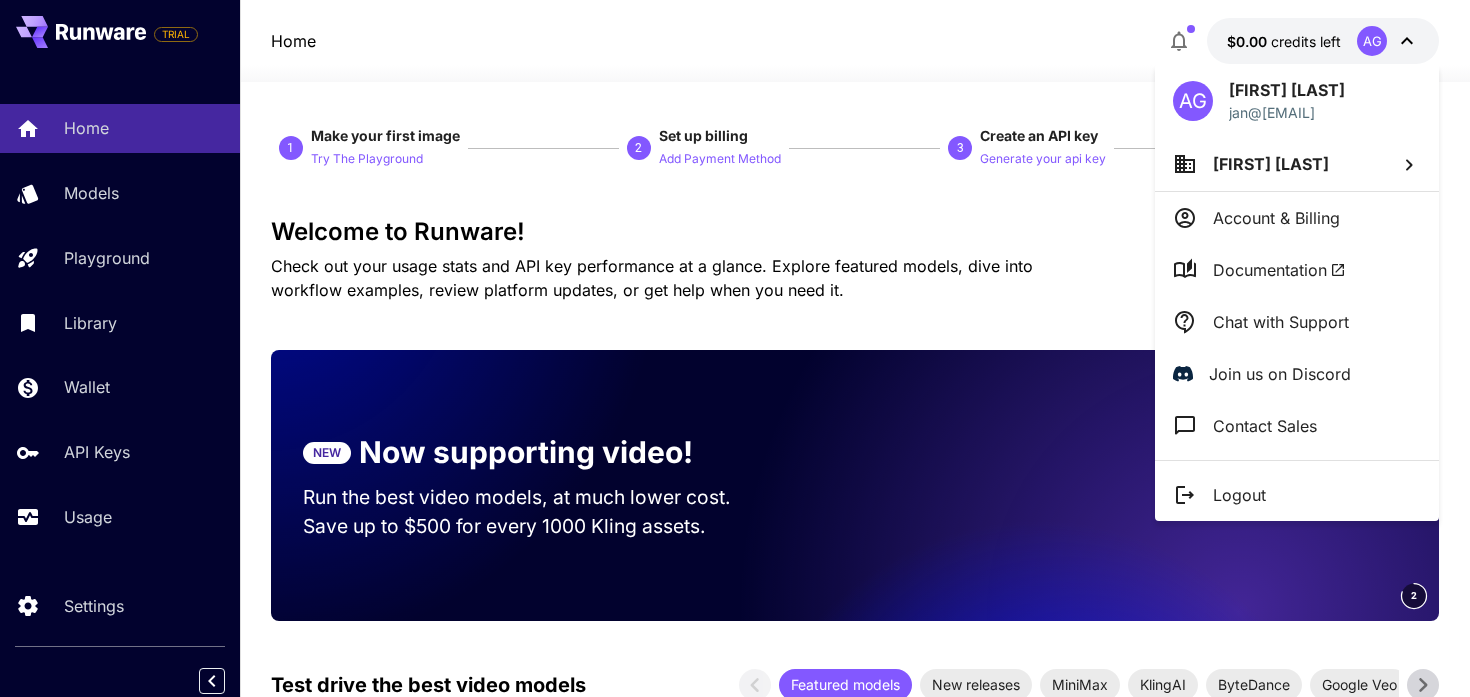 click on "Account & Billing" at bounding box center [1276, 218] 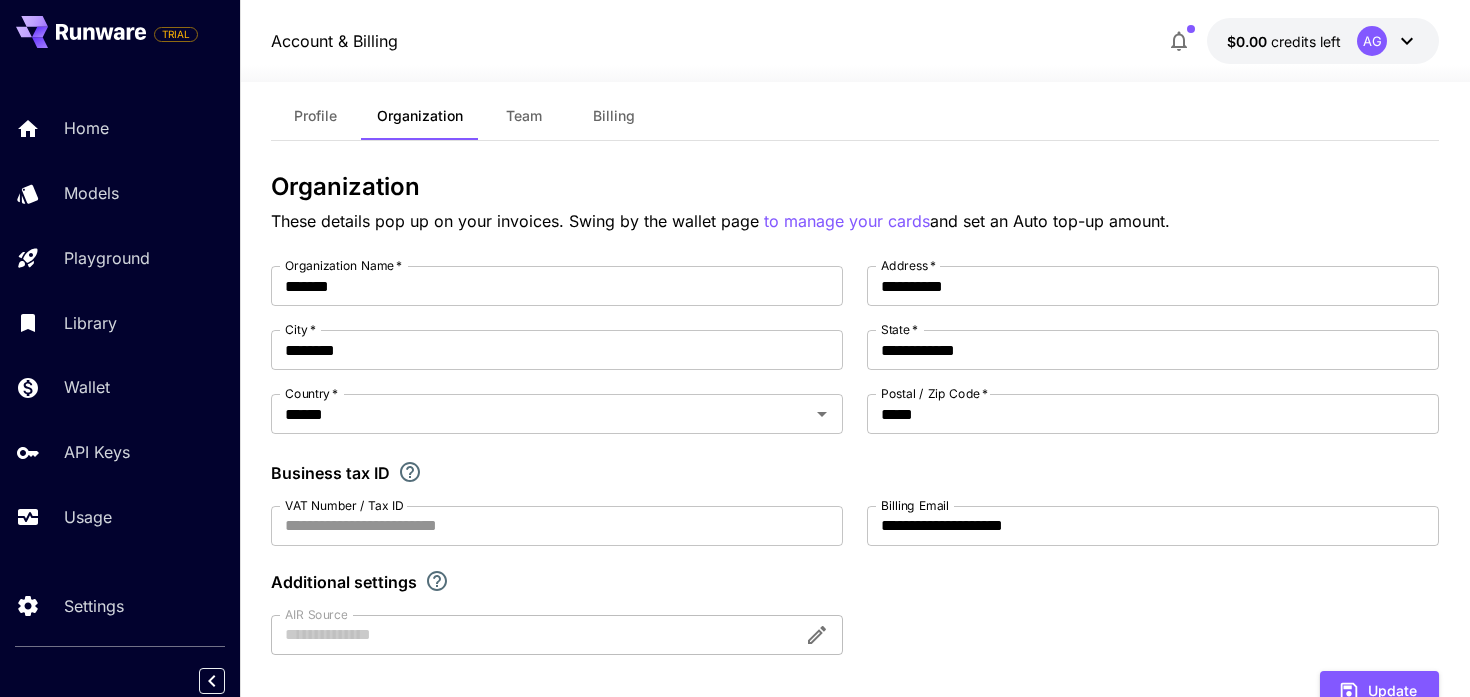 scroll, scrollTop: 42, scrollLeft: 0, axis: vertical 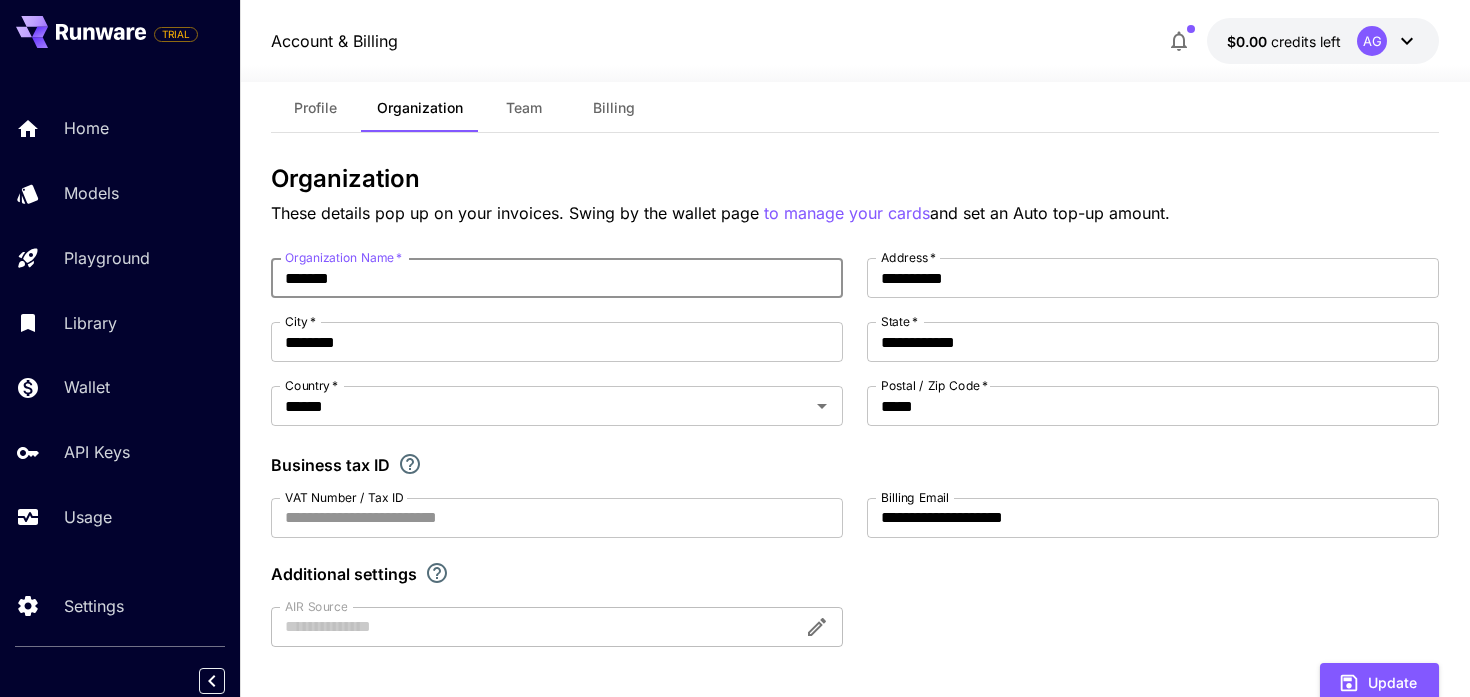 click on "*******" at bounding box center (557, 278) 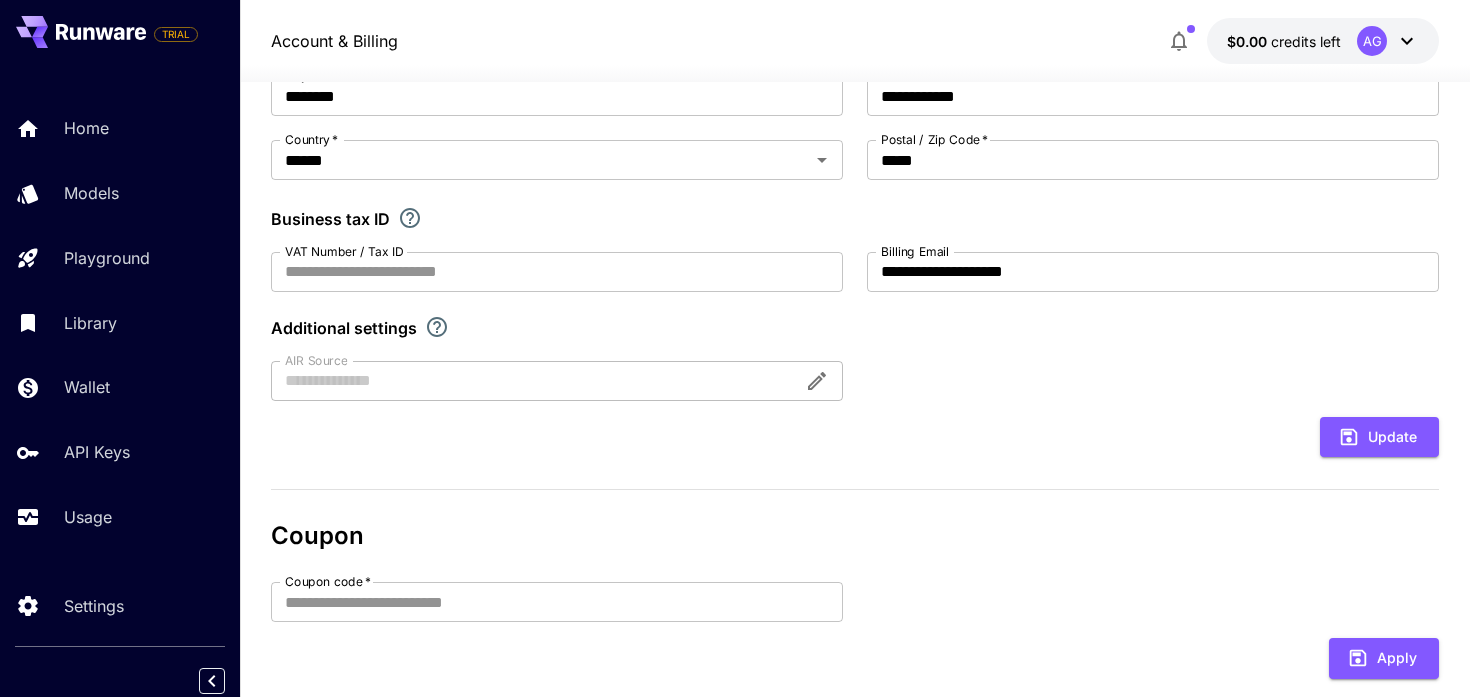scroll, scrollTop: 307, scrollLeft: 0, axis: vertical 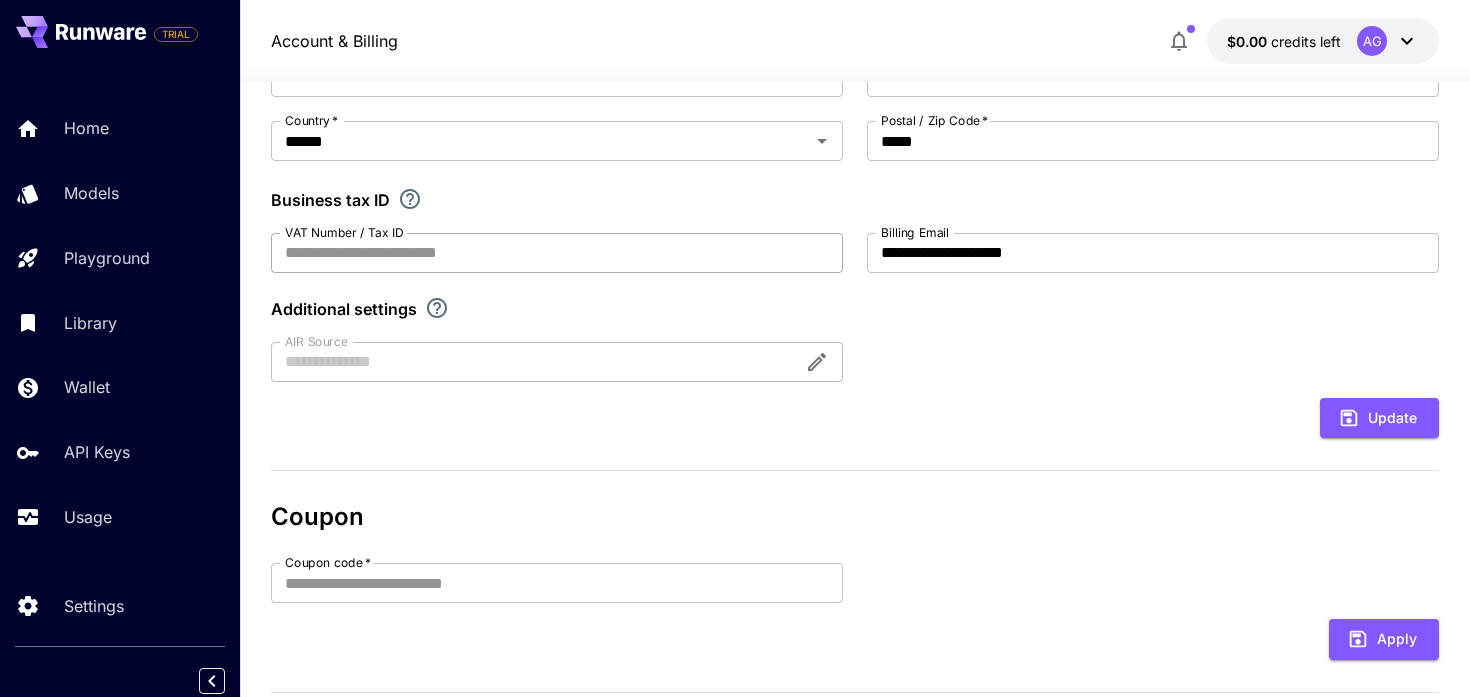 type on "**********" 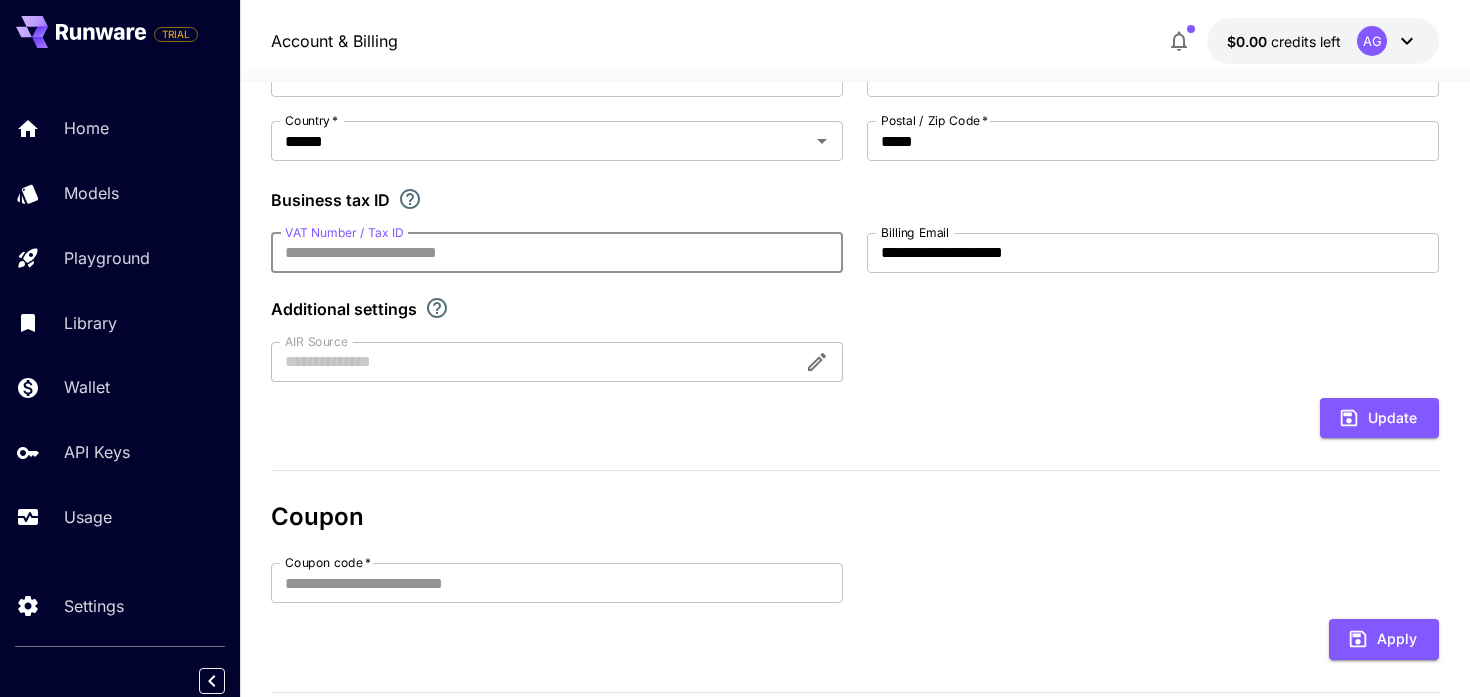 click on "VAT Number / Tax ID" at bounding box center (557, 253) 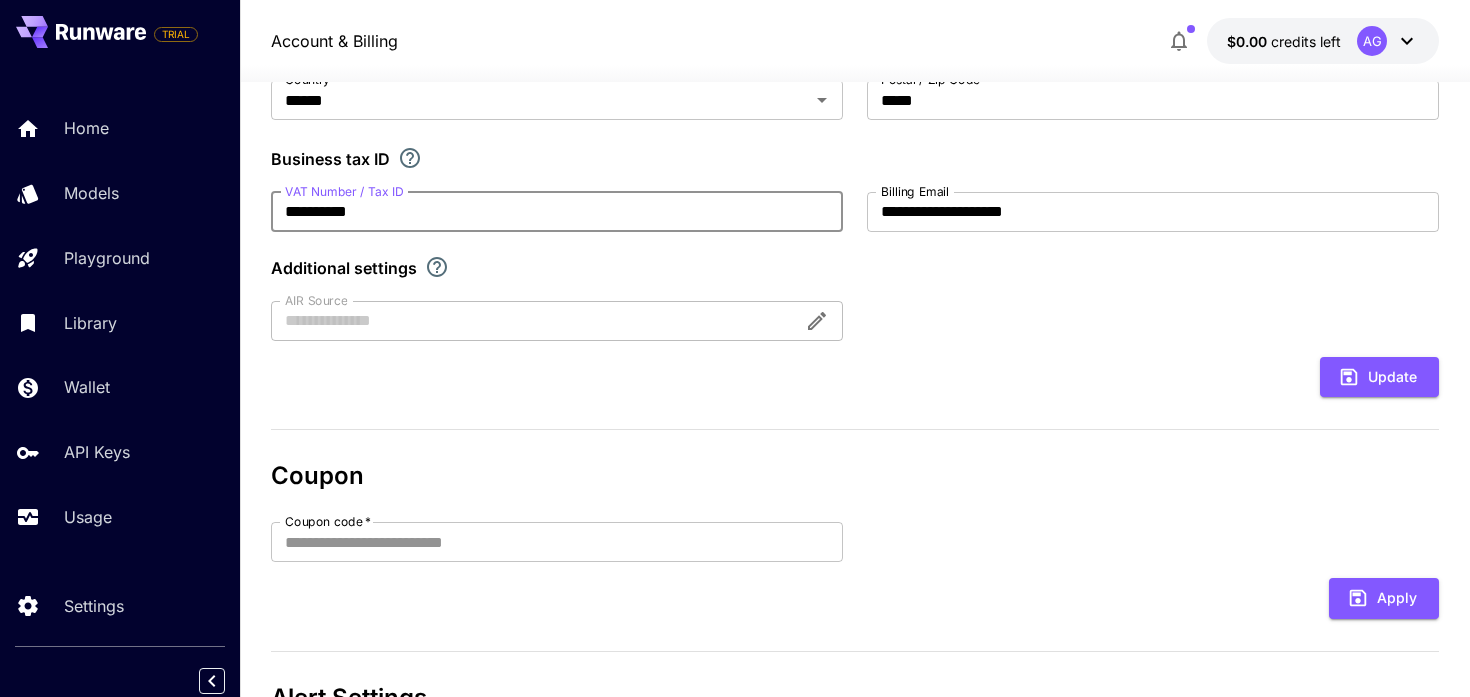 scroll, scrollTop: 327, scrollLeft: 0, axis: vertical 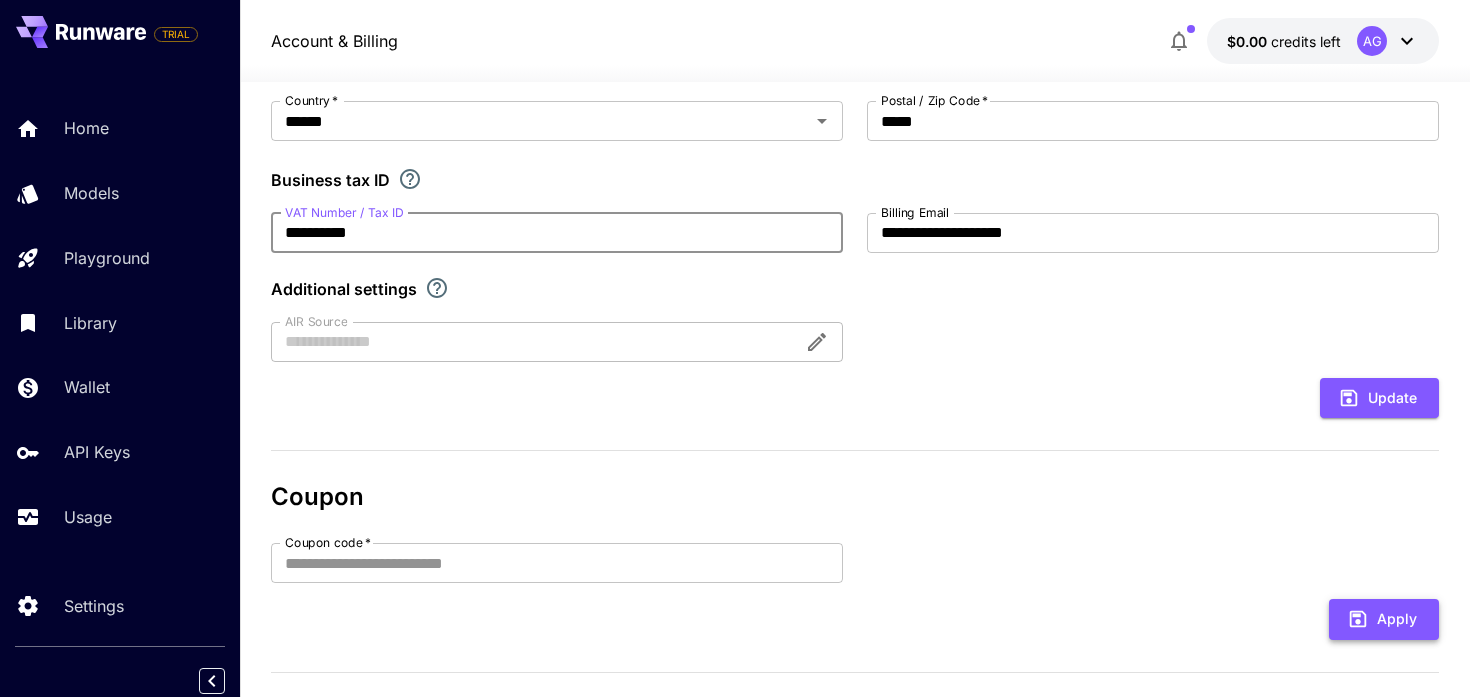 click on "Apply" at bounding box center (1384, 619) 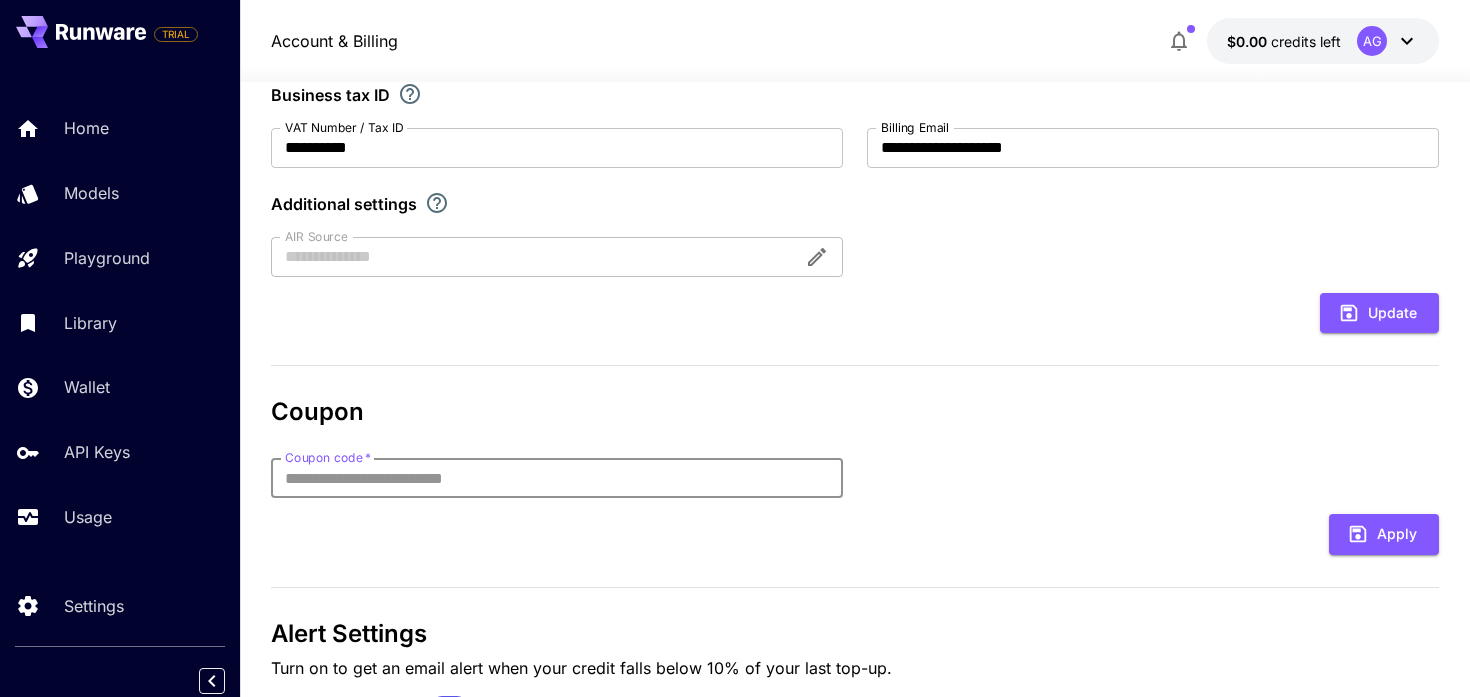scroll, scrollTop: 407, scrollLeft: 0, axis: vertical 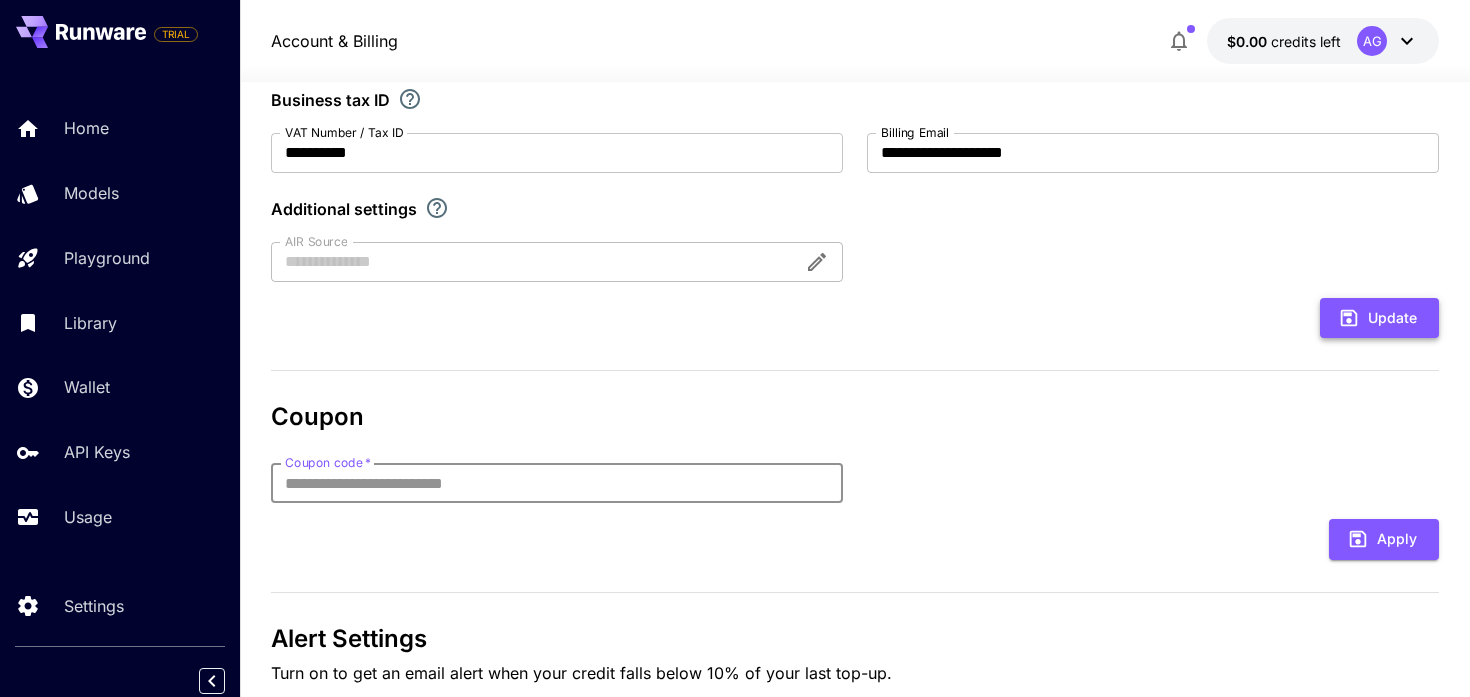 click on "Update" at bounding box center (1379, 318) 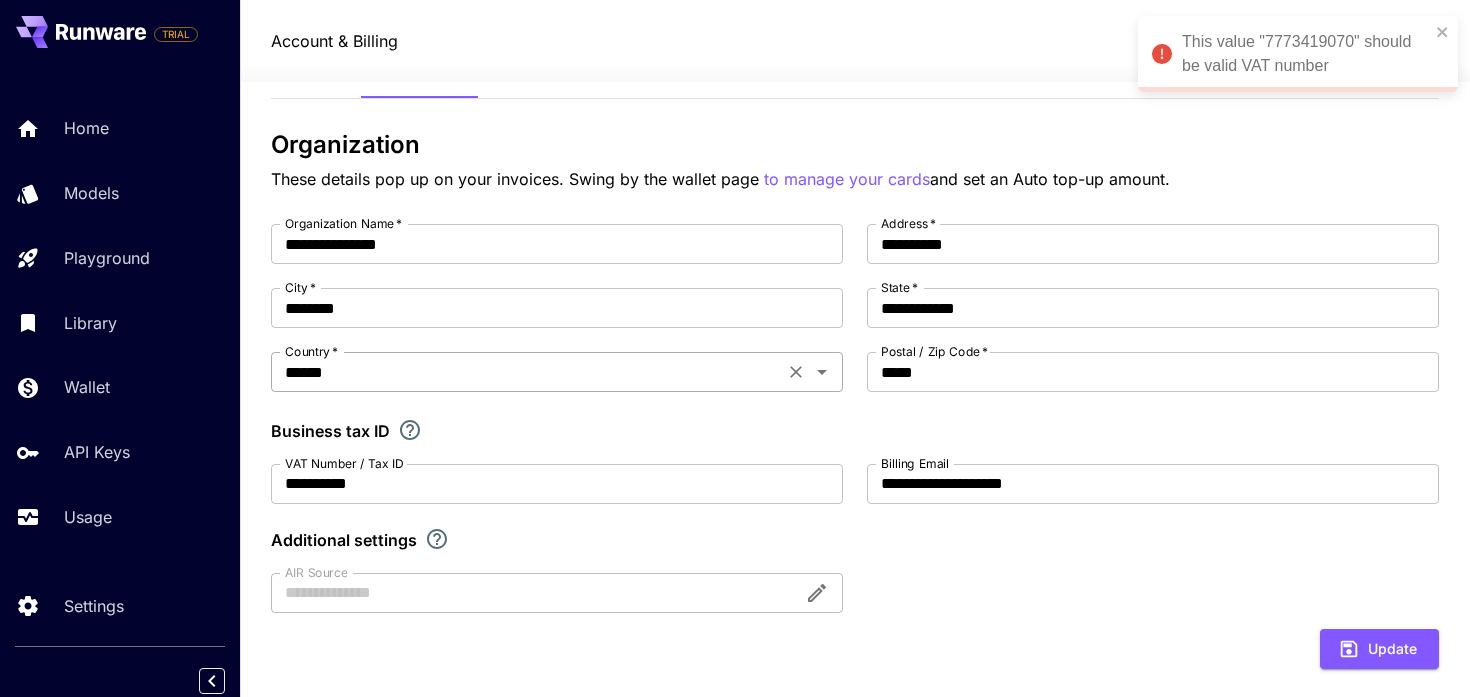 scroll, scrollTop: 104, scrollLeft: 0, axis: vertical 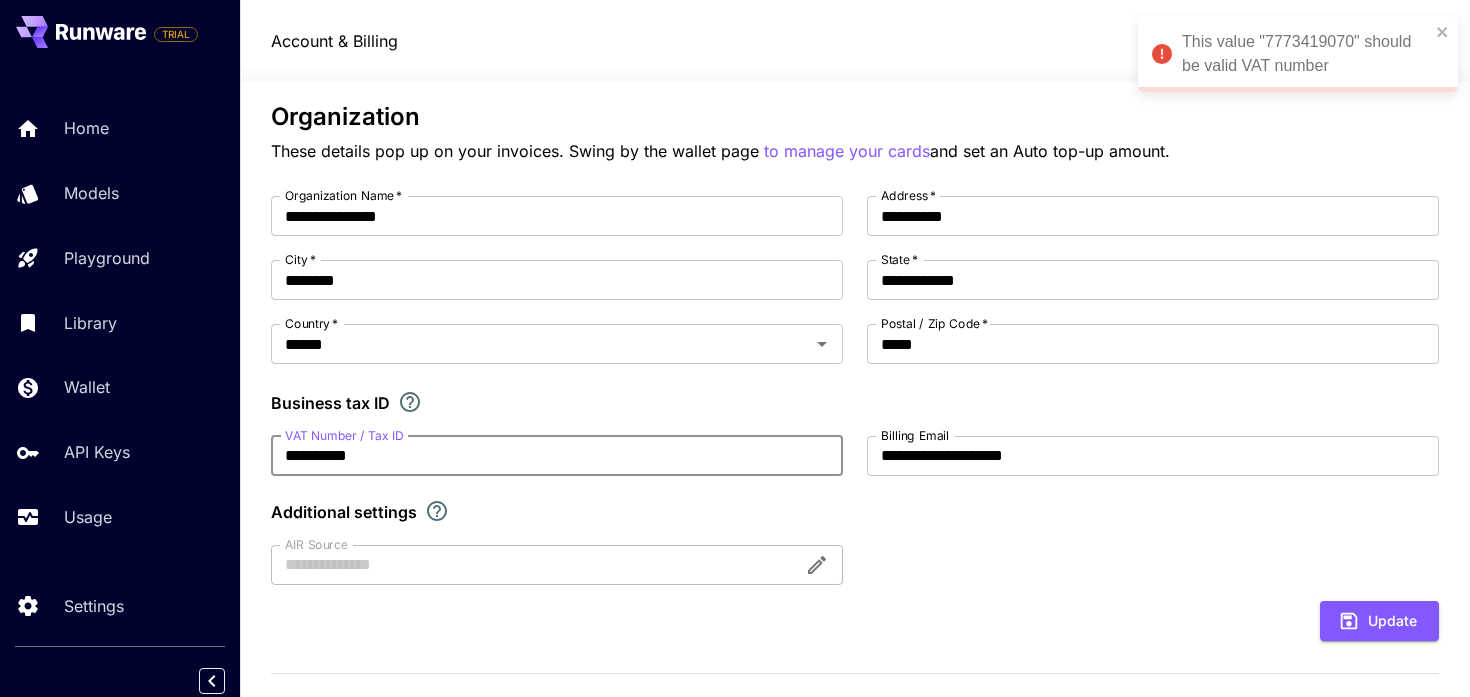 click on "**********" at bounding box center (557, 456) 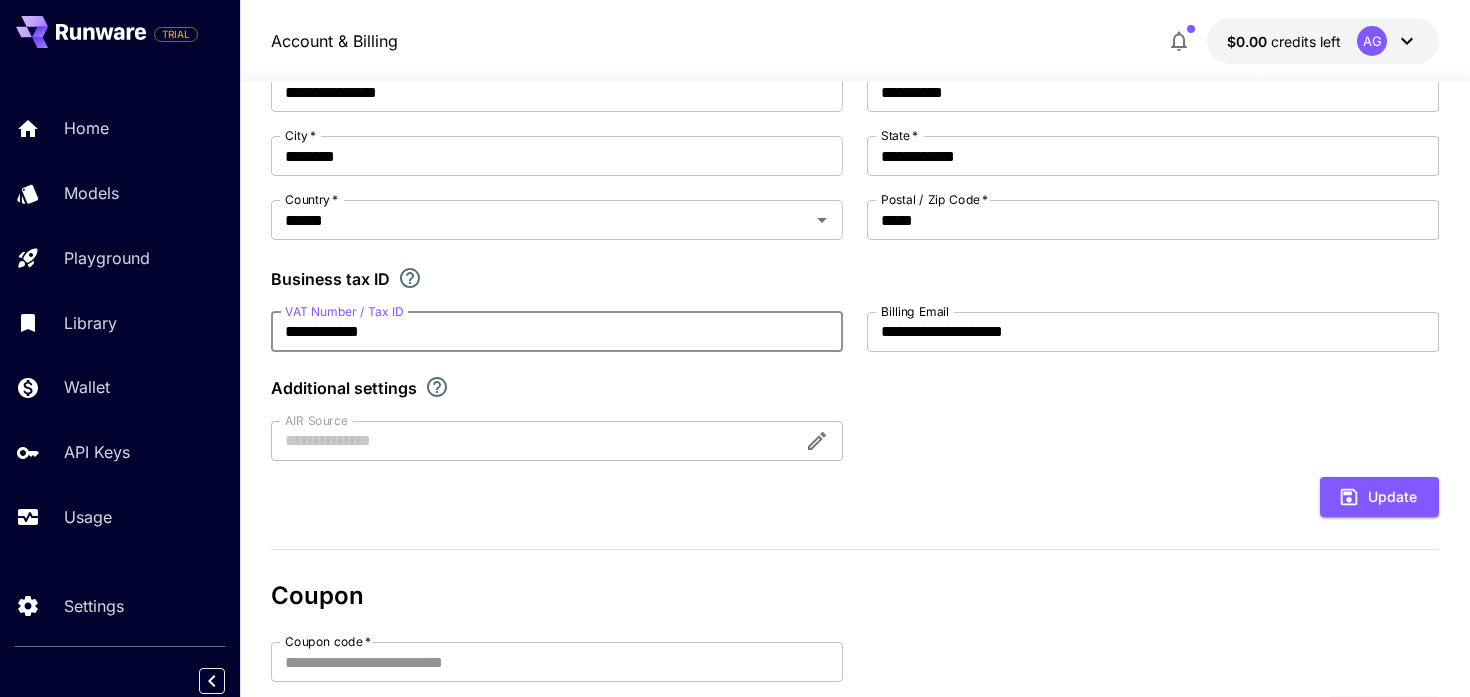 scroll, scrollTop: 238, scrollLeft: 0, axis: vertical 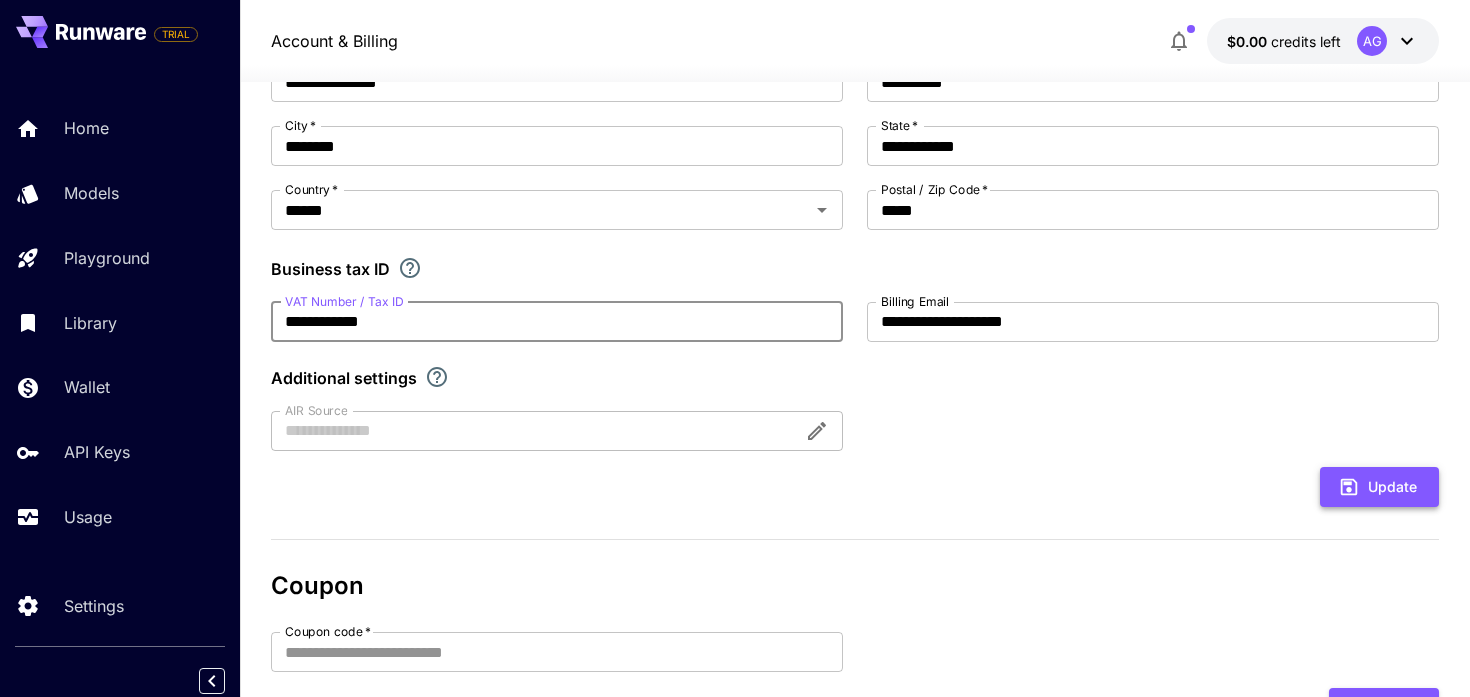 type on "**********" 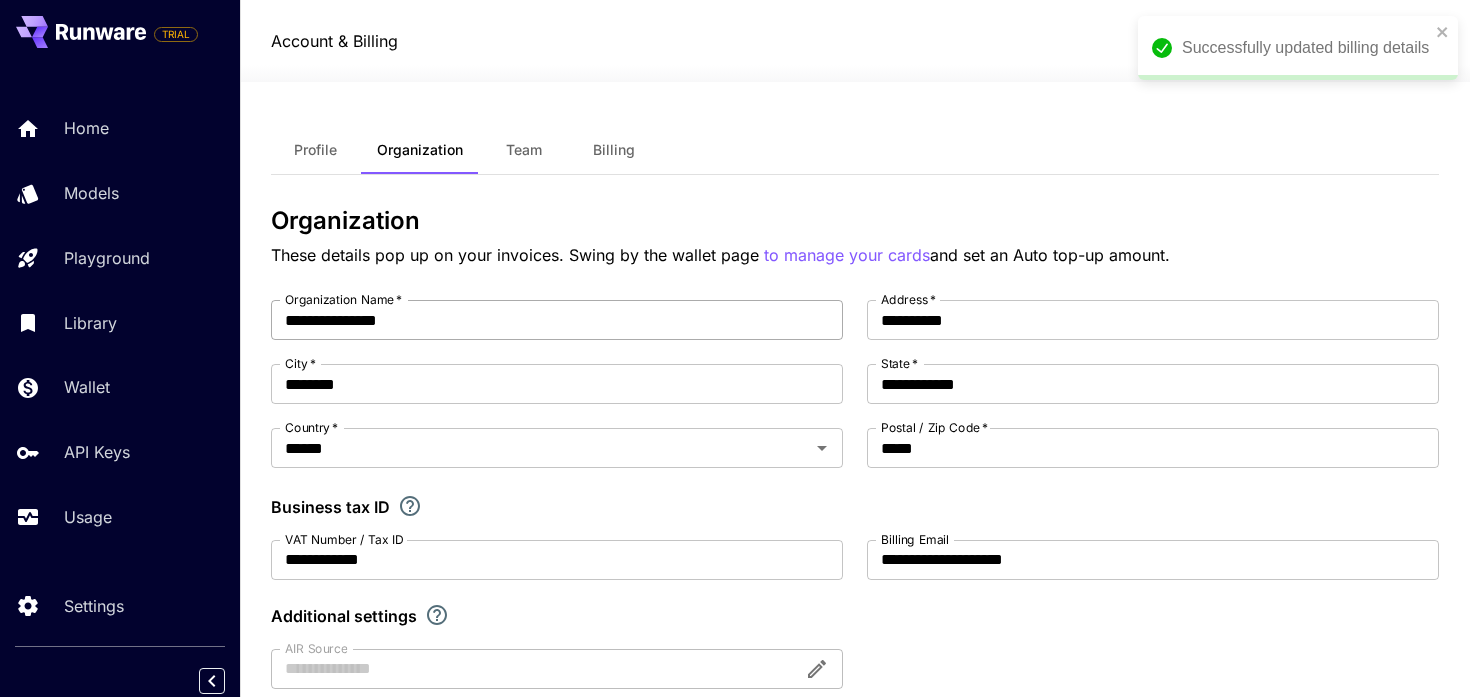 scroll, scrollTop: 0, scrollLeft: 0, axis: both 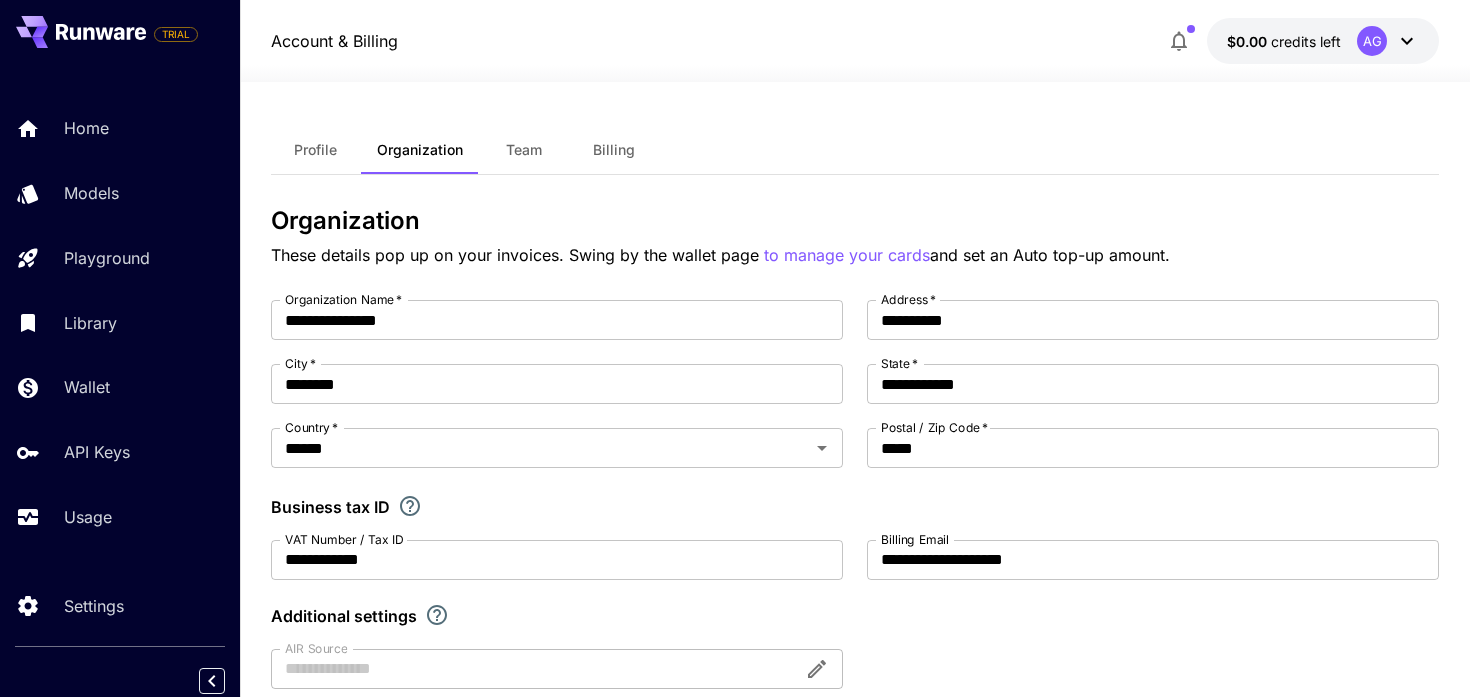 click on "Billing" at bounding box center [614, 150] 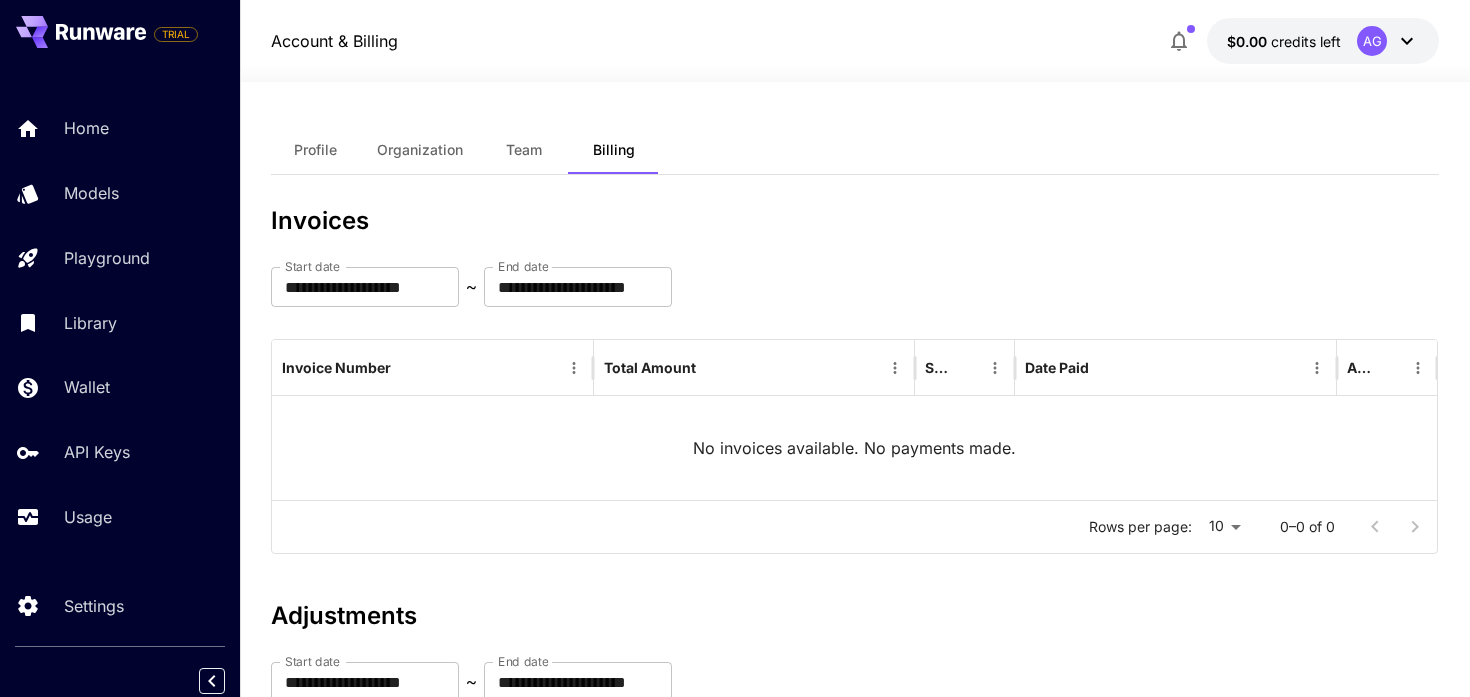click on "Profile" at bounding box center (315, 150) 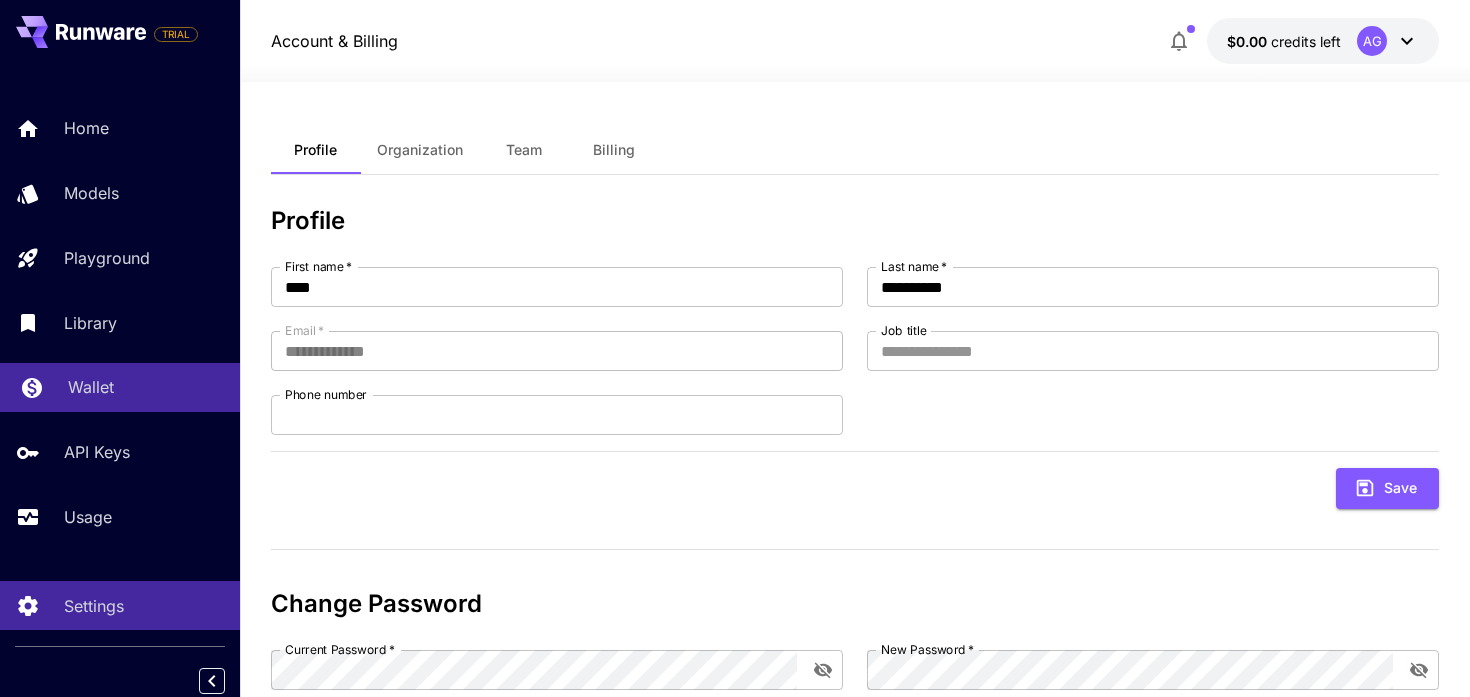 click on "Wallet" at bounding box center [146, 387] 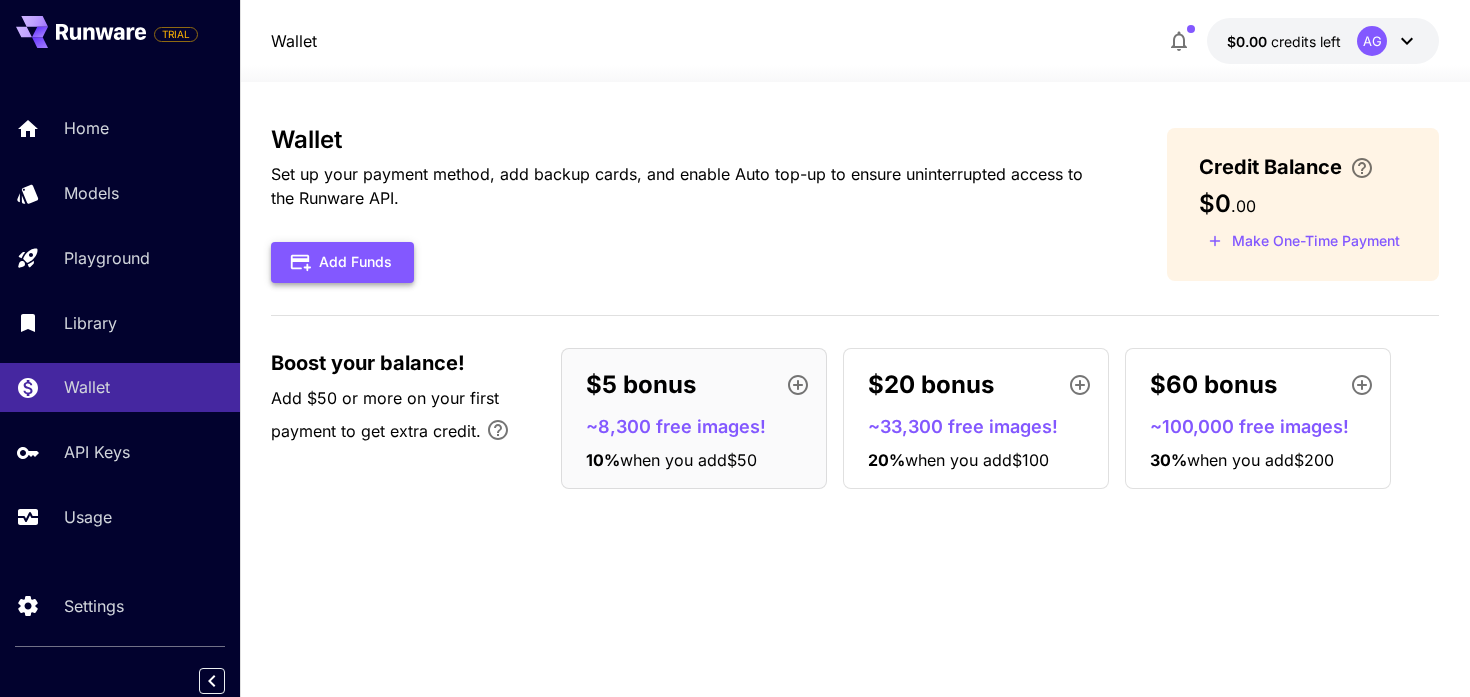 click on "Add Funds" at bounding box center [342, 262] 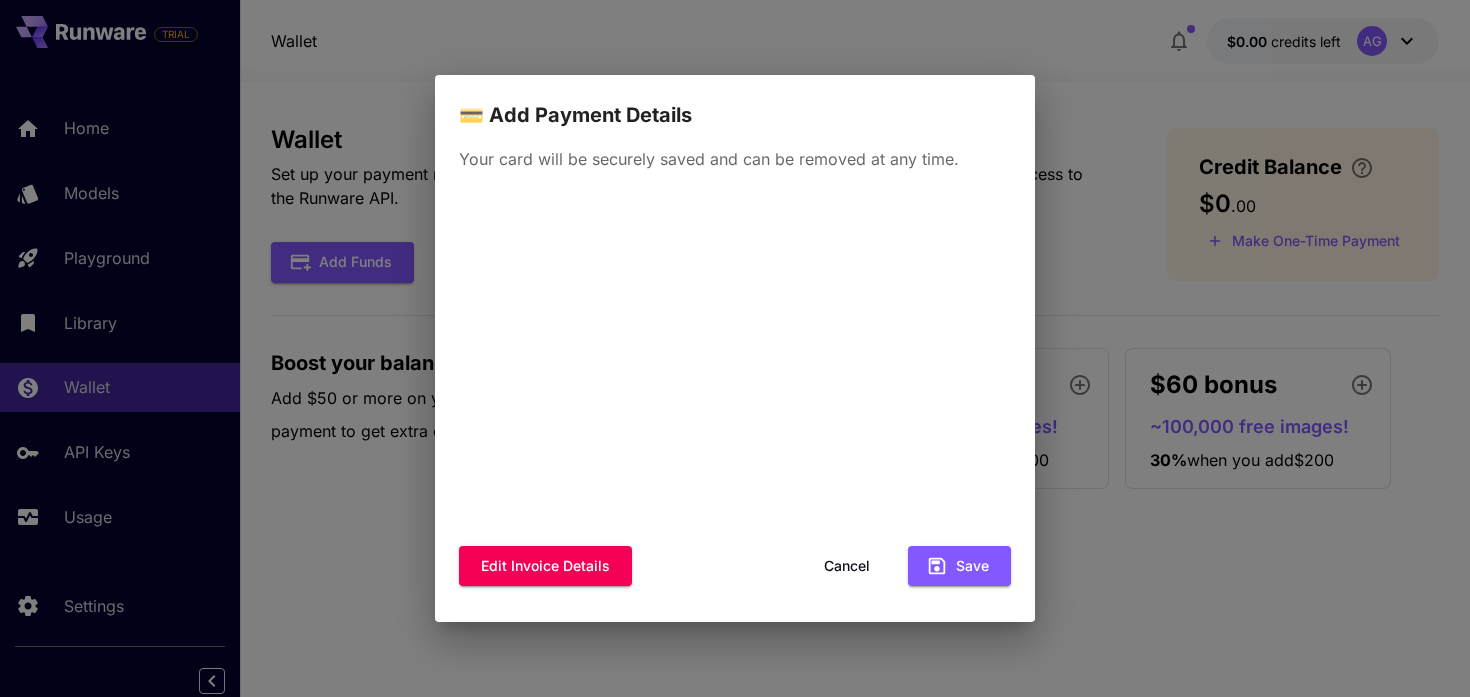 click on "Cancel" at bounding box center [847, 566] 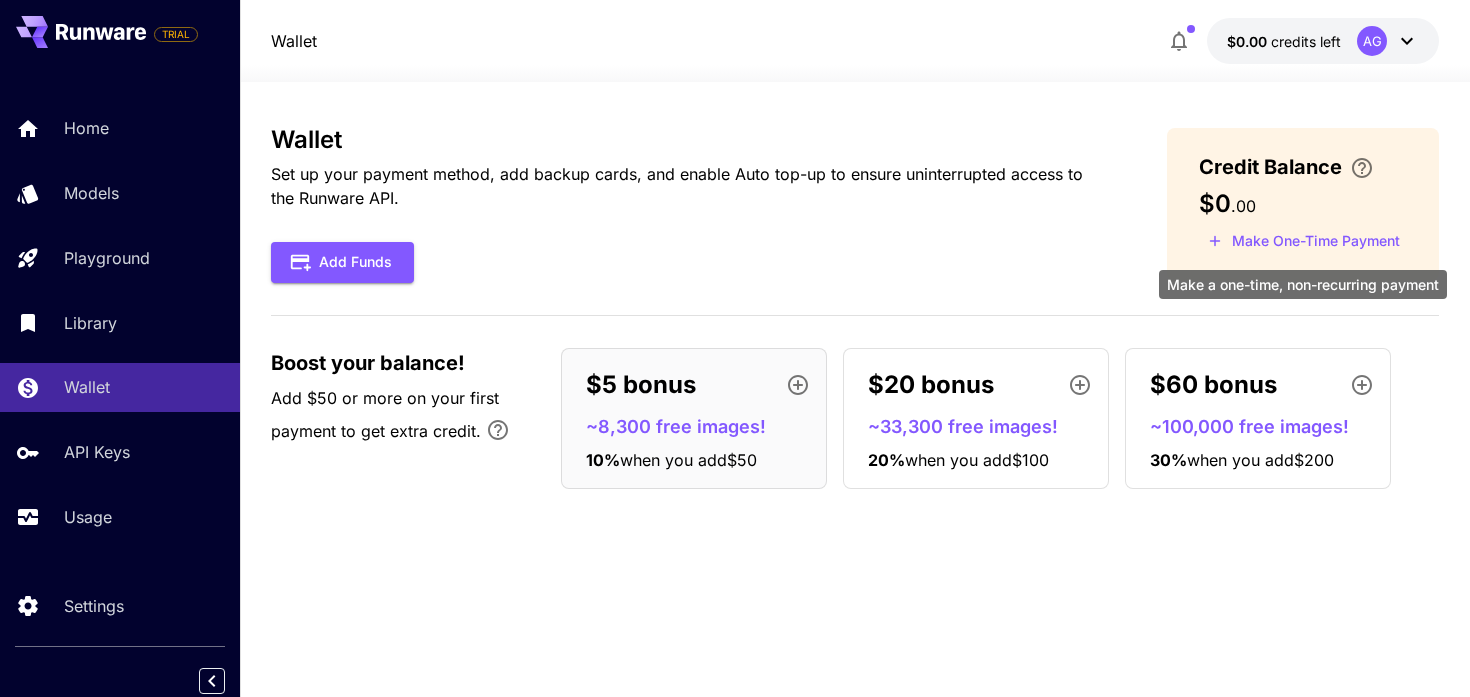 click on "Make One-Time Payment" at bounding box center (1304, 241) 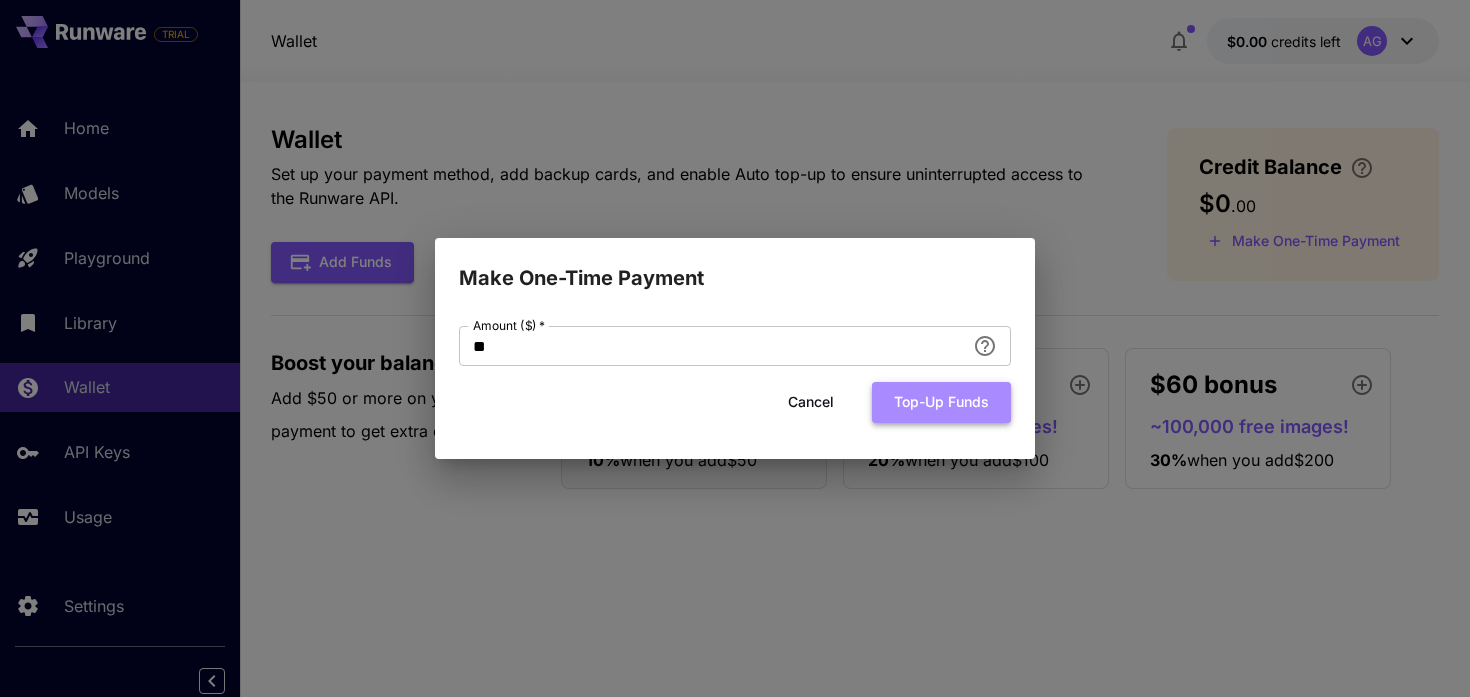 click on "Top-up funds" at bounding box center (941, 402) 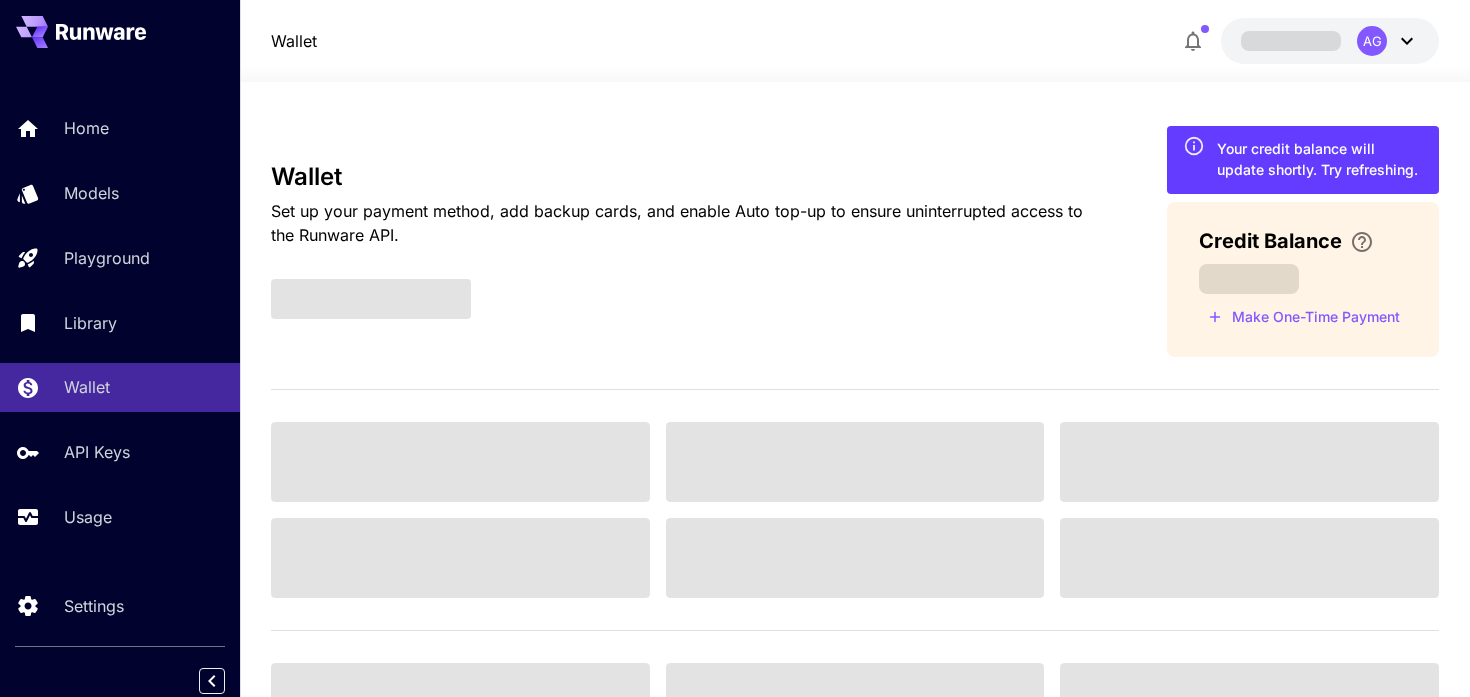 scroll, scrollTop: 0, scrollLeft: 0, axis: both 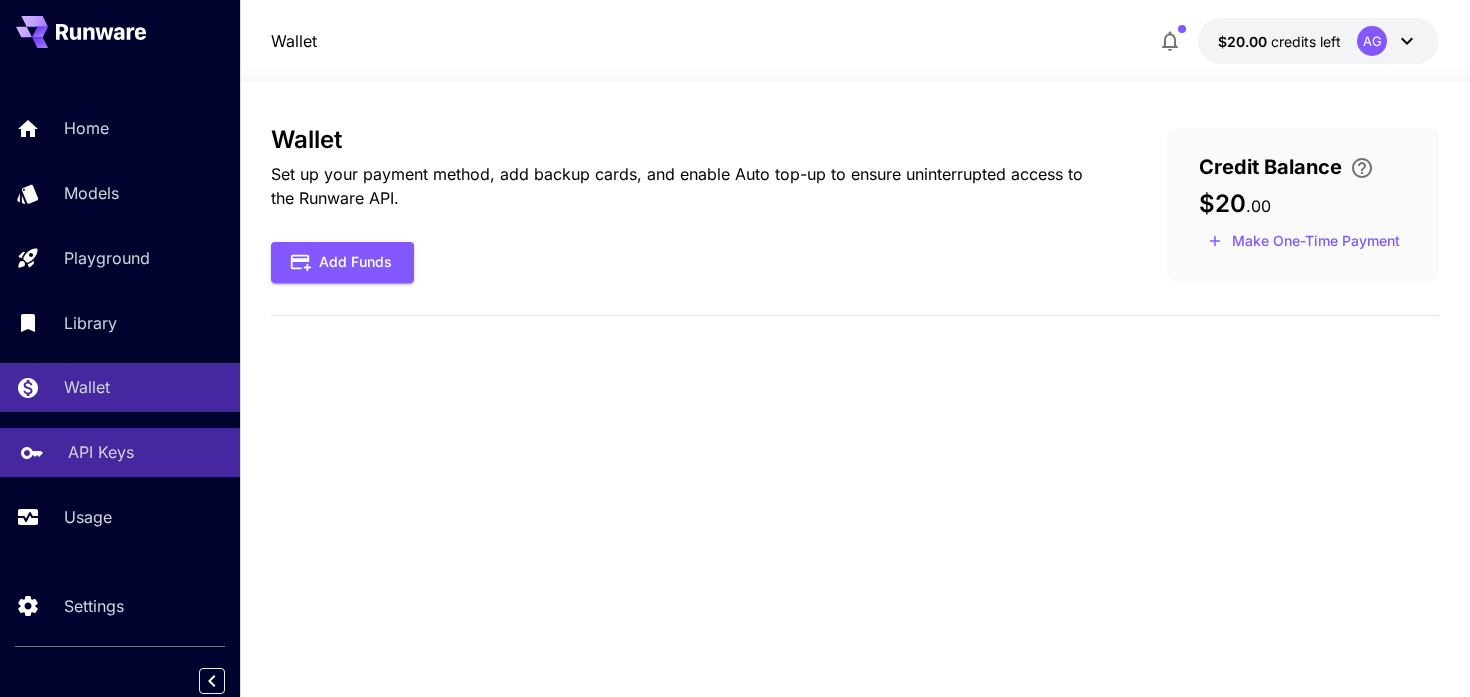 click on "API Keys" at bounding box center (101, 452) 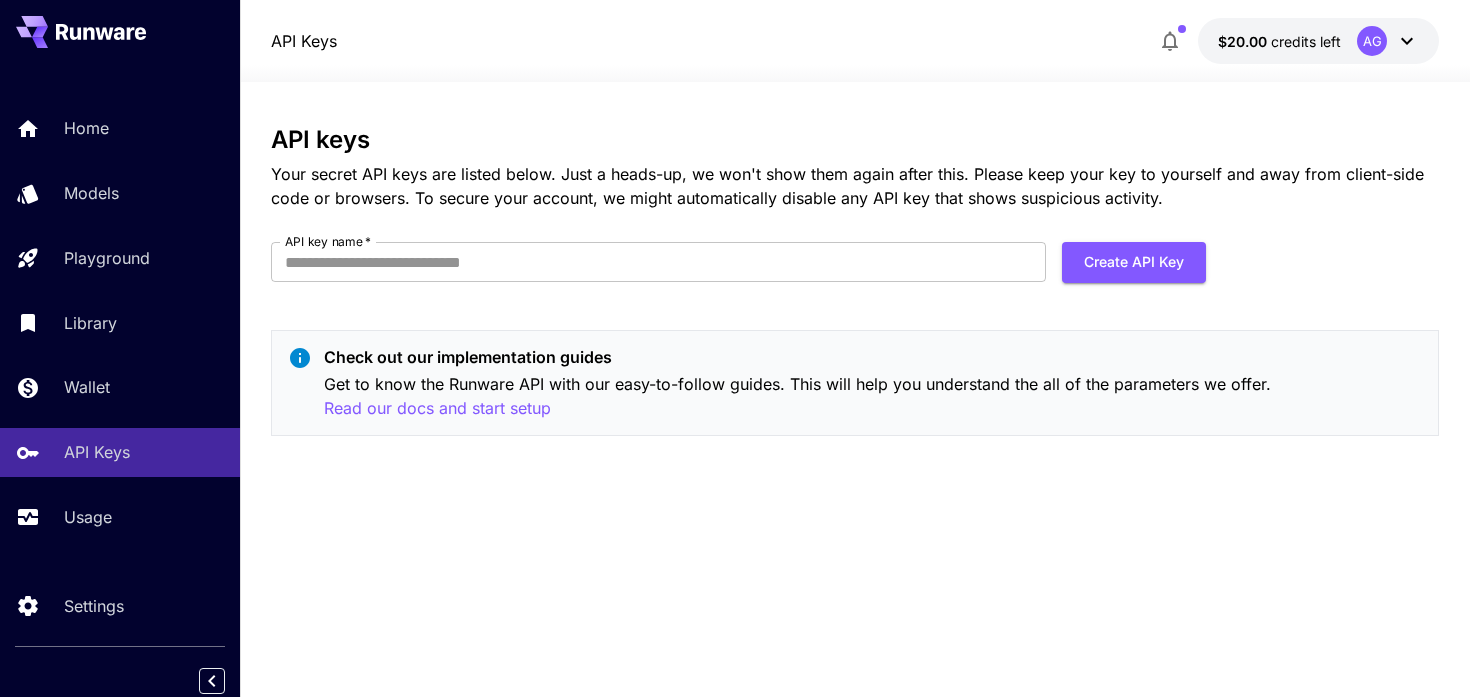 scroll, scrollTop: 0, scrollLeft: 0, axis: both 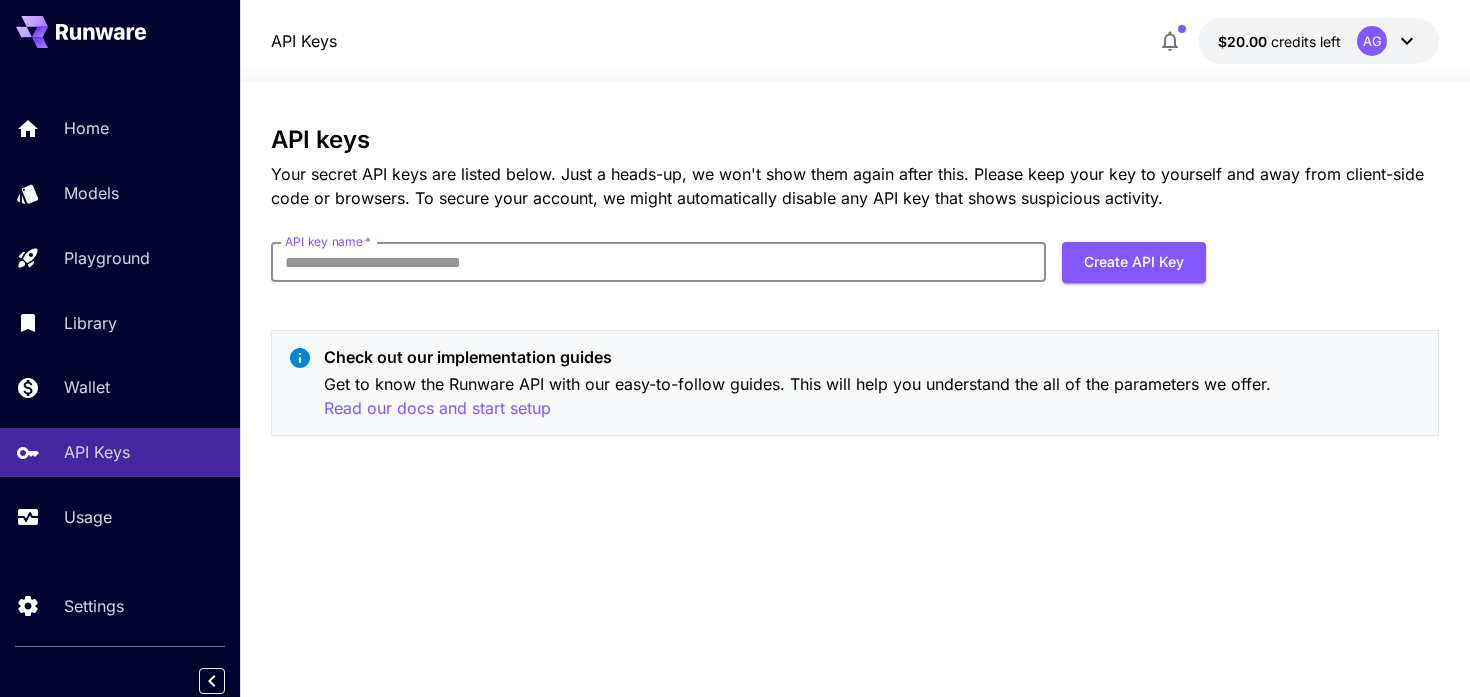 click on "API key name   *" at bounding box center [658, 262] 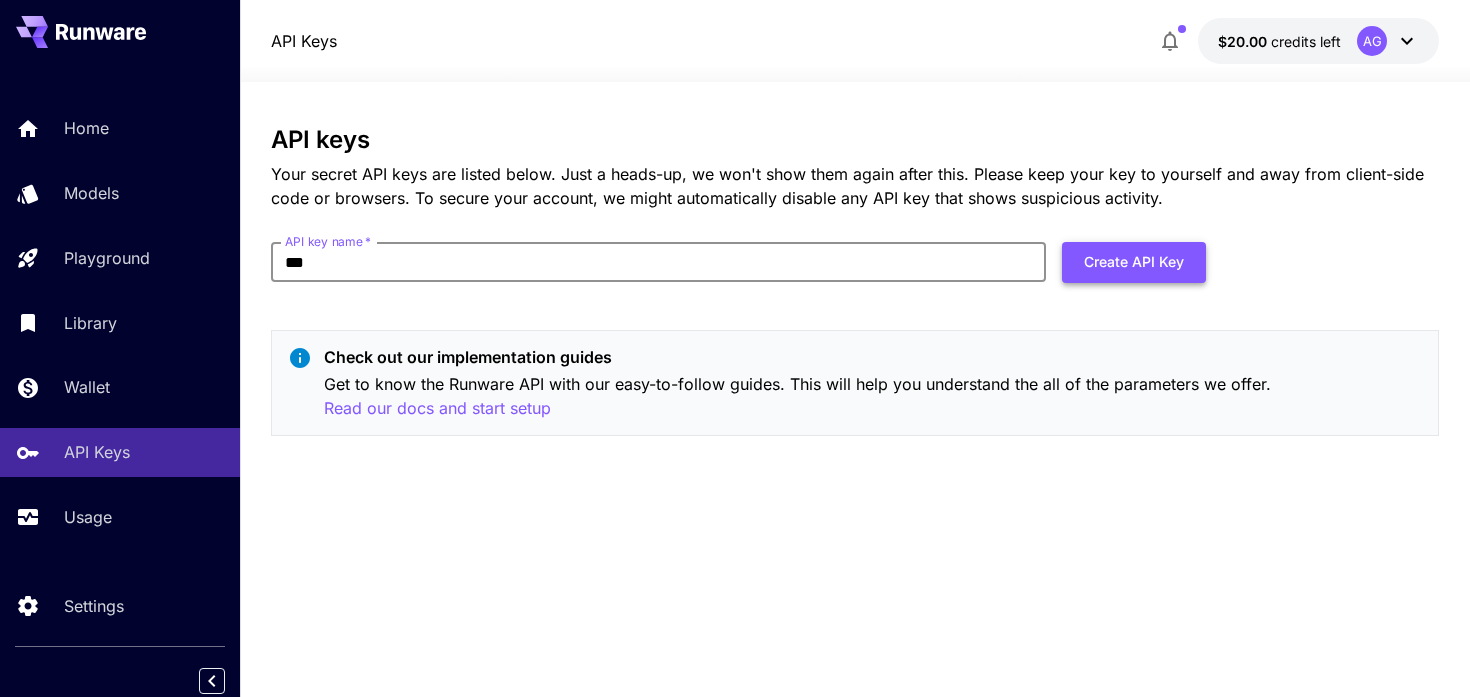 type on "***" 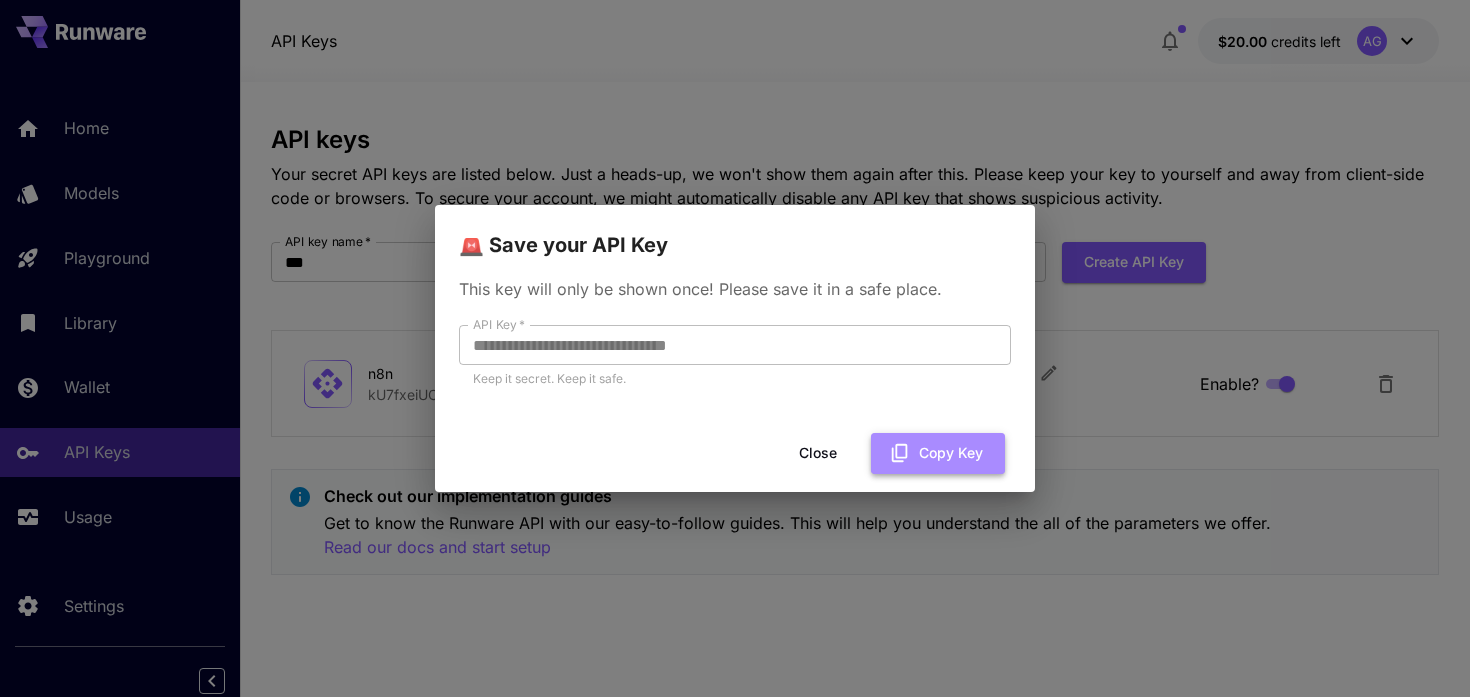 click on "Copy Key" at bounding box center (938, 453) 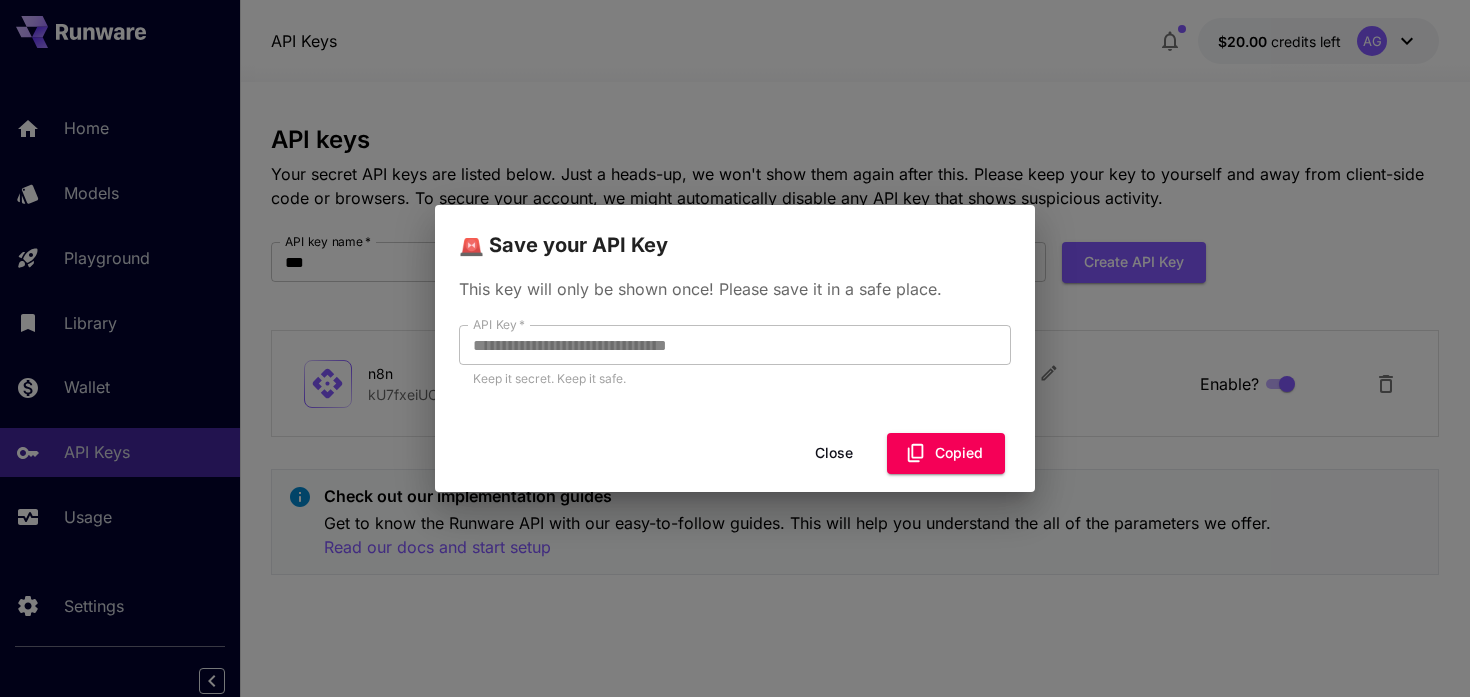 type 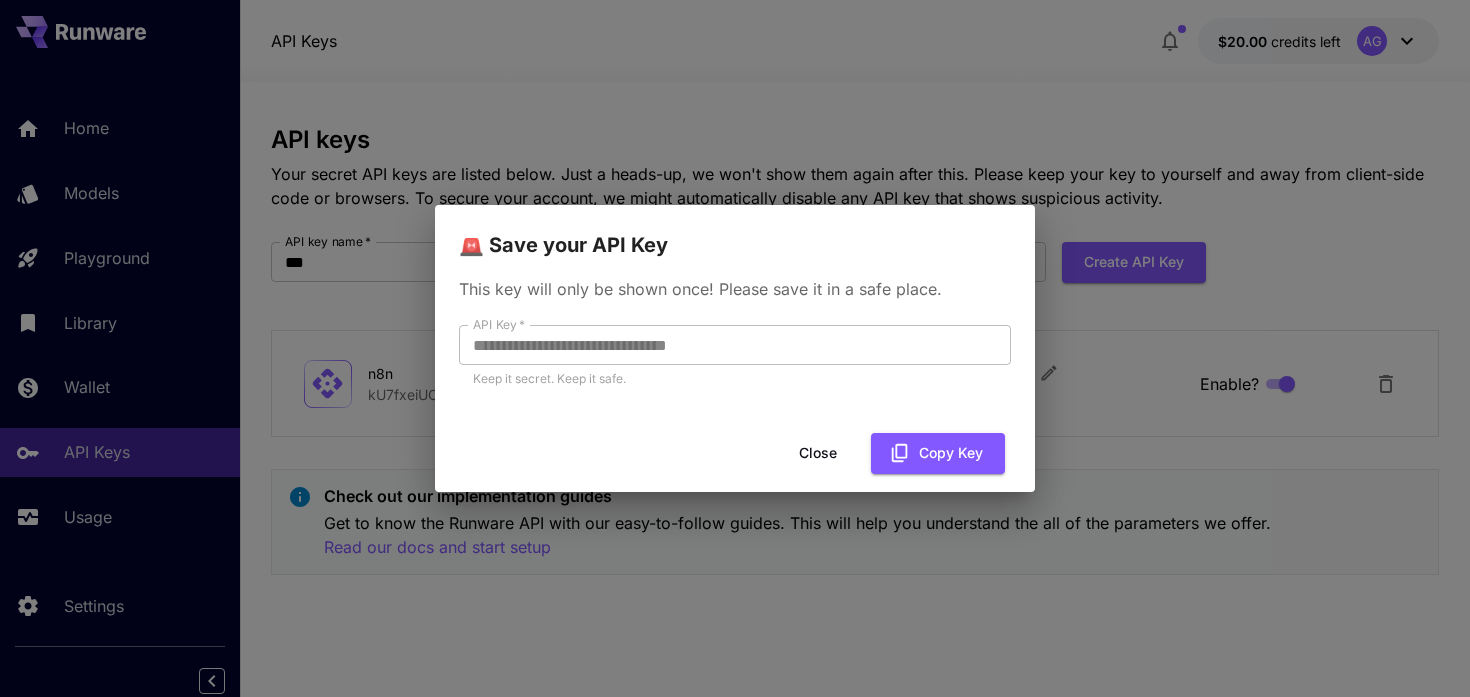 click on "**********" at bounding box center (735, 348) 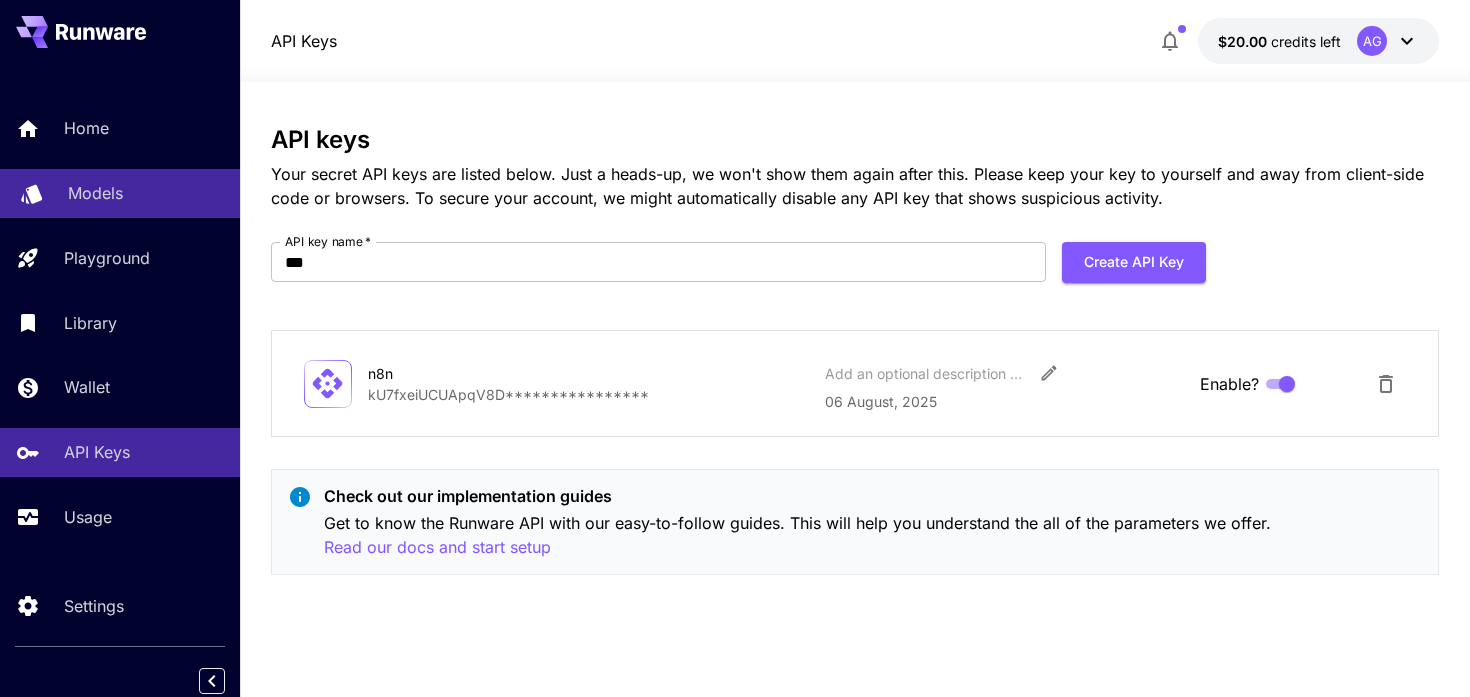 click on "Models" at bounding box center (146, 193) 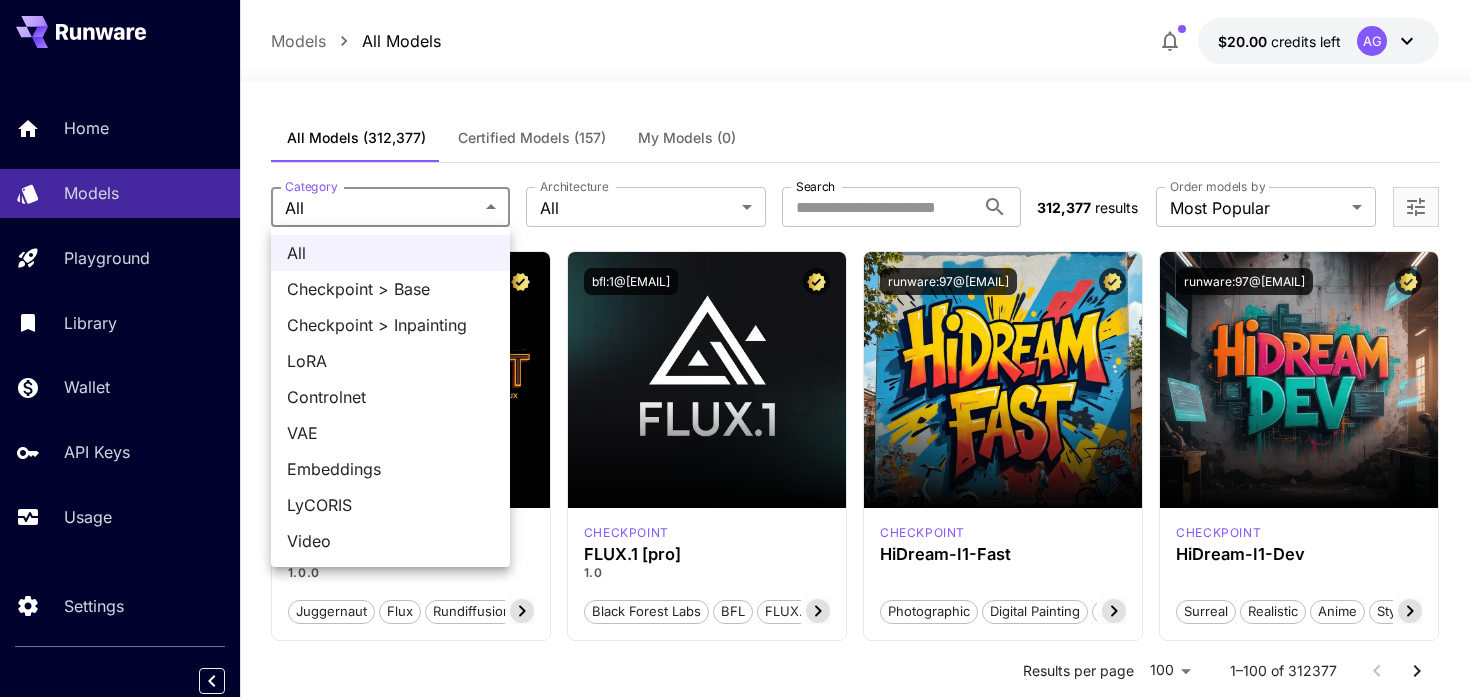 click on "**********" at bounding box center (735, 9553) 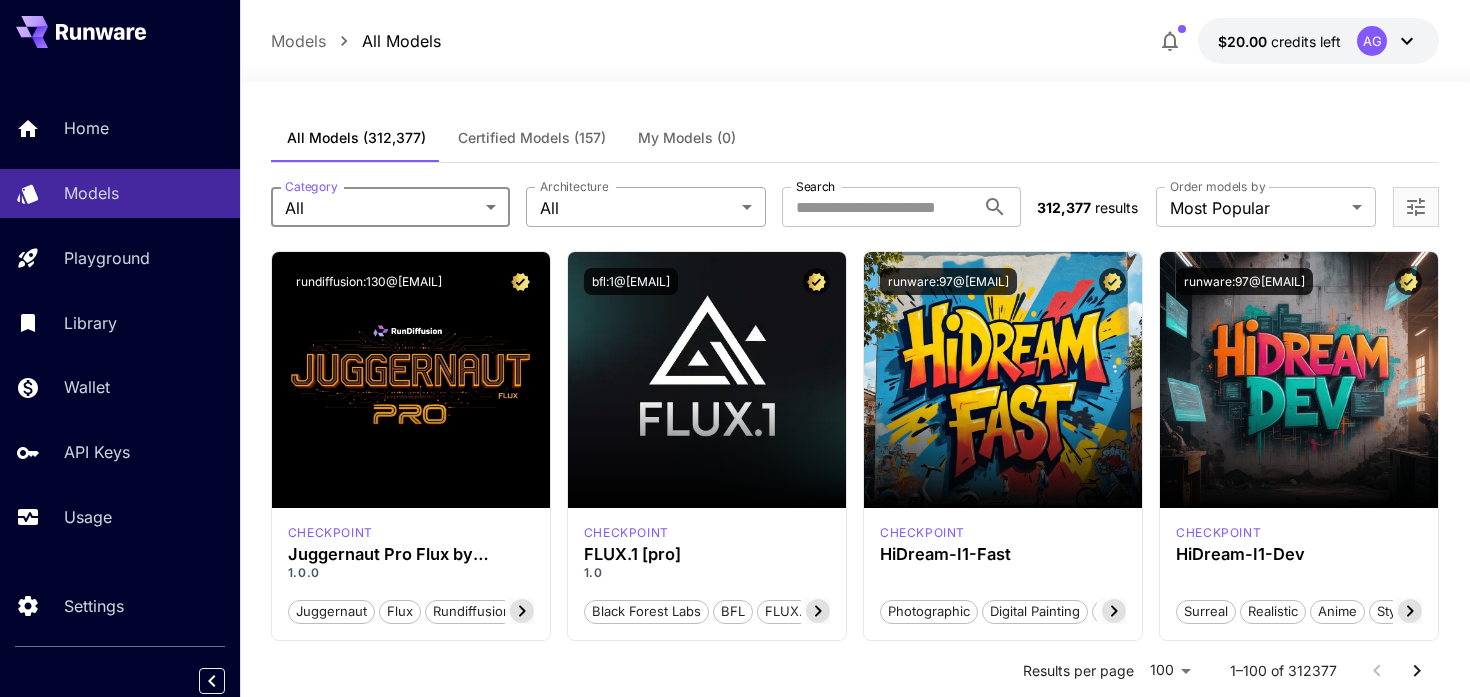 click on "**********" at bounding box center [735, 9553] 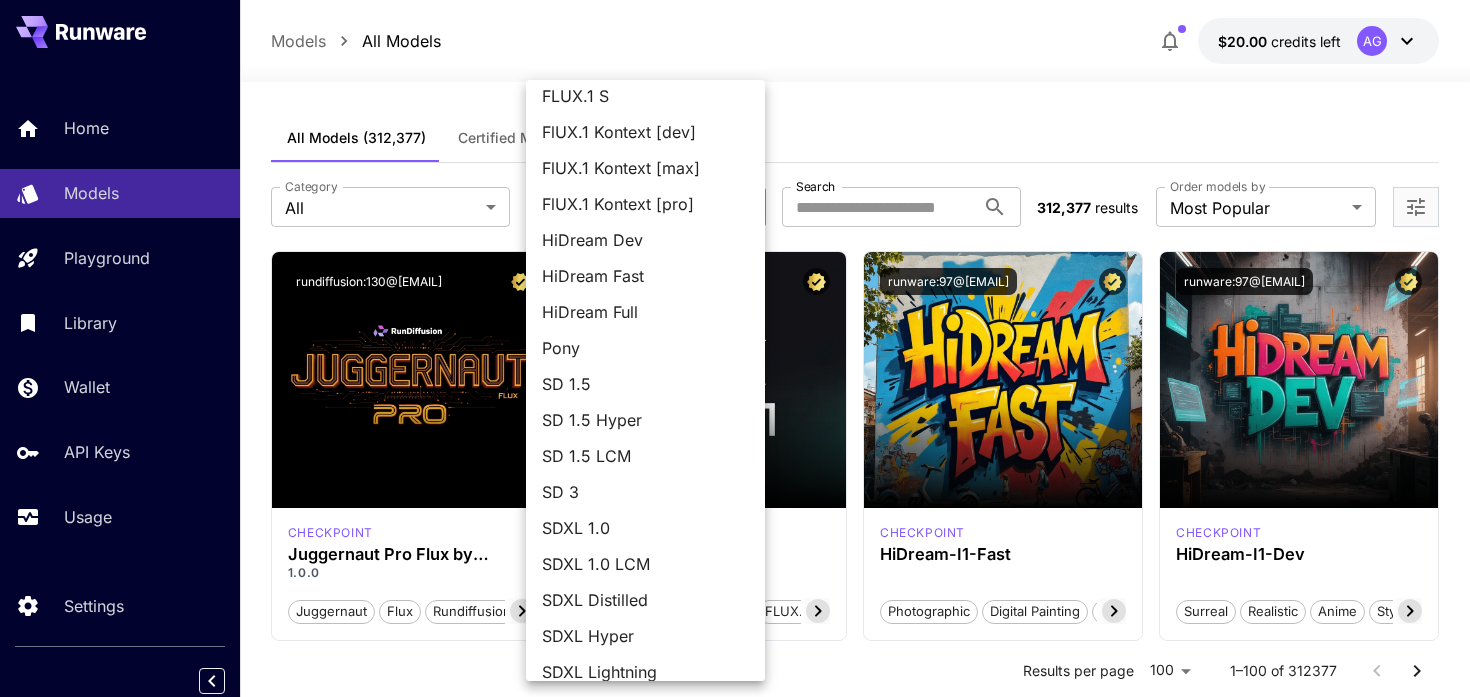 scroll, scrollTop: 136, scrollLeft: 0, axis: vertical 